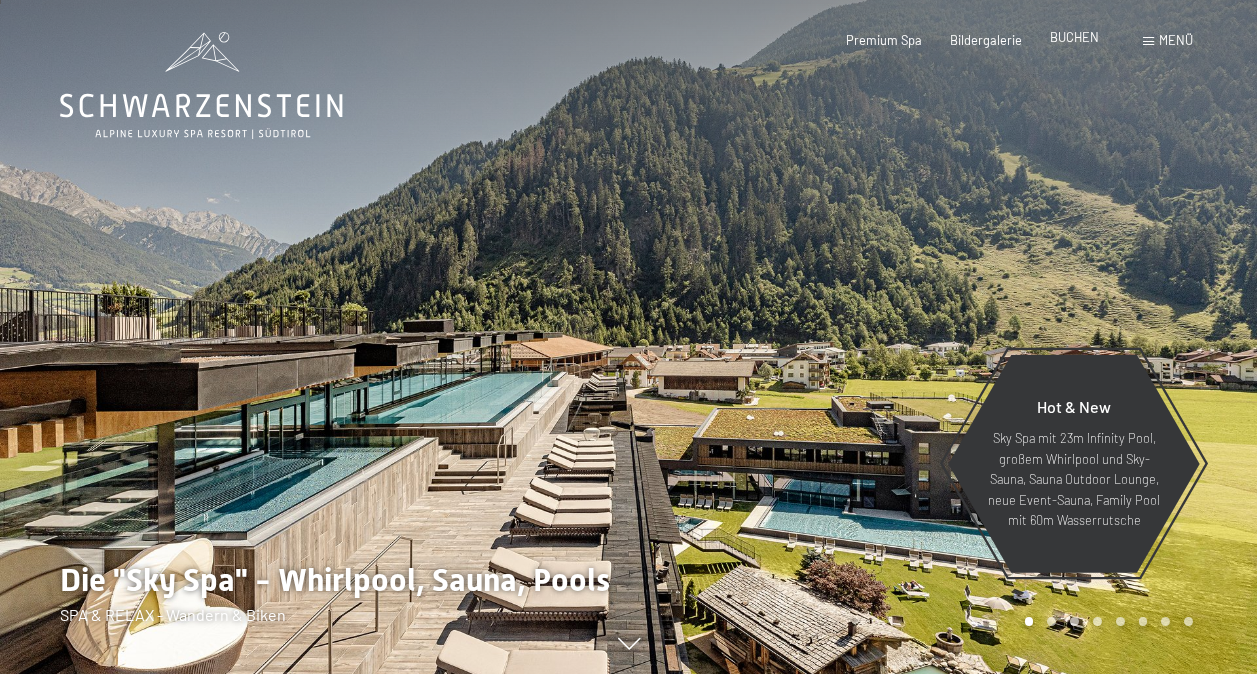 scroll, scrollTop: 4, scrollLeft: 0, axis: vertical 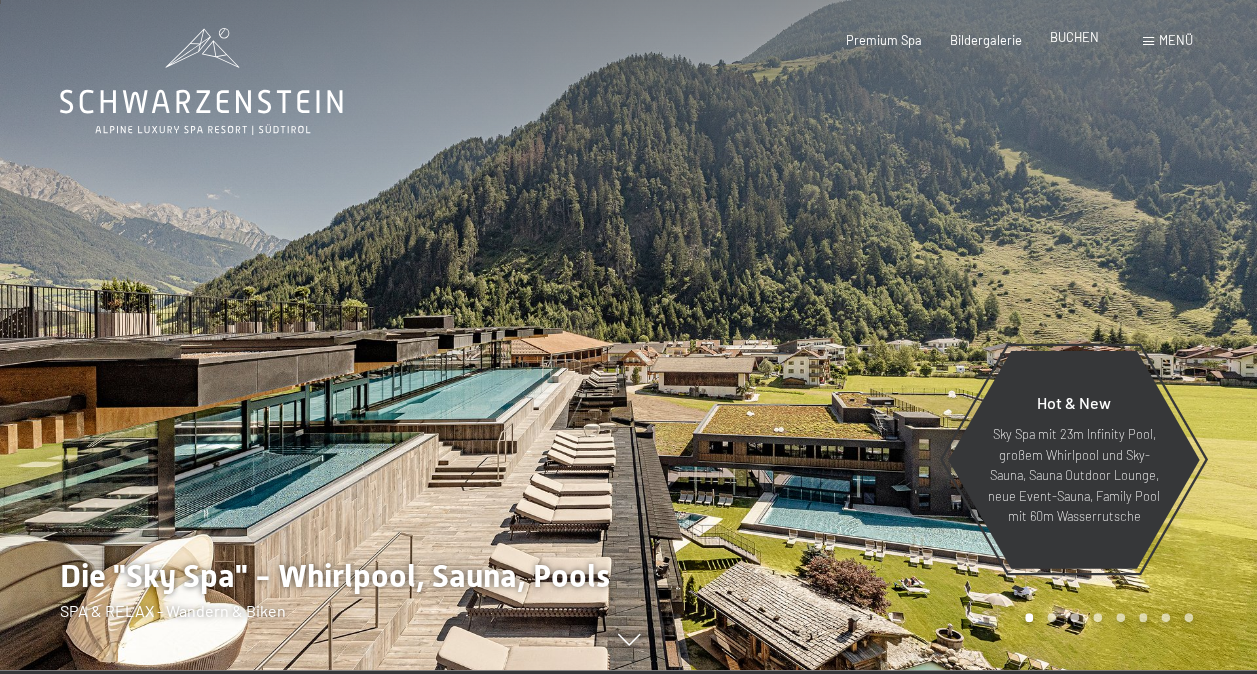 click on "BUCHEN" at bounding box center [1074, 37] 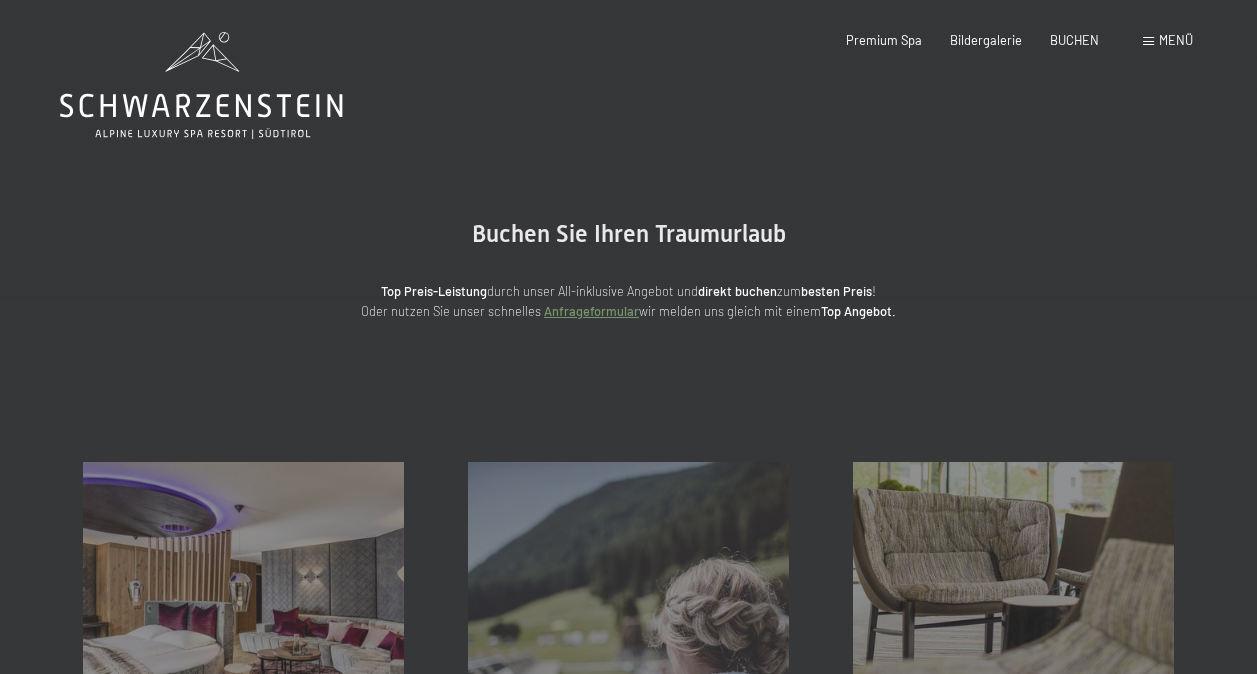 scroll, scrollTop: 0, scrollLeft: 0, axis: both 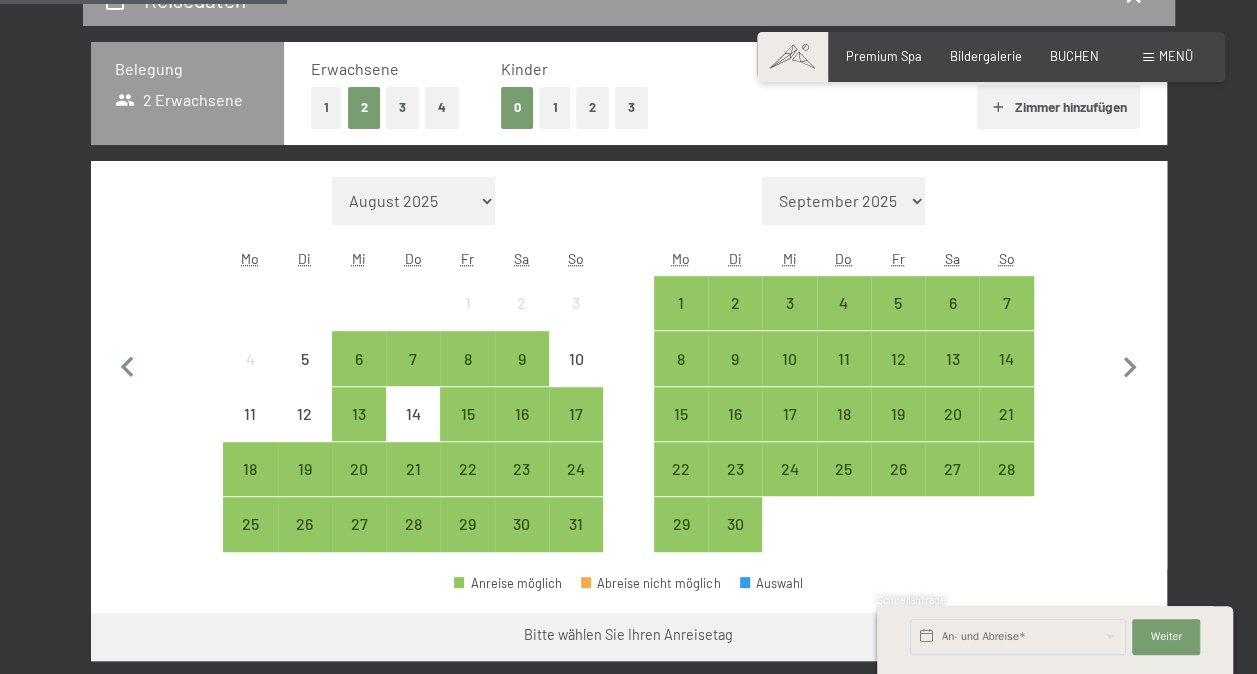 click on "September 2025 Oktober 2025 November 2025 Dezember 2025 Januar 2026 Februar 2026 März 2026 April 2026 Mai 2026 Juni 2026 Juli 2026 August 2026 September 2026 Oktober 2026 November 2026 Dezember 2026 Januar 2027 Februar 2027 März 2027 April 2027 Mai 2027 Juni 2027 Juli 2027 August 2027 September 2027" at bounding box center [843, 201] 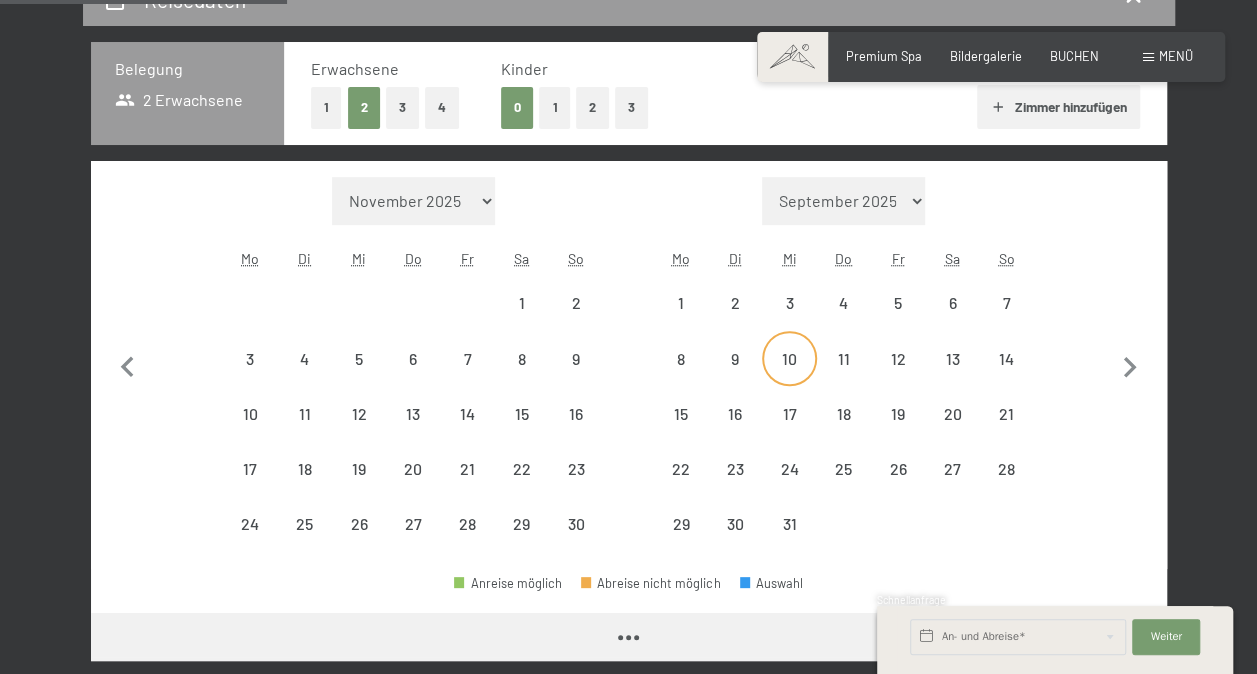 select on "2025-11-01" 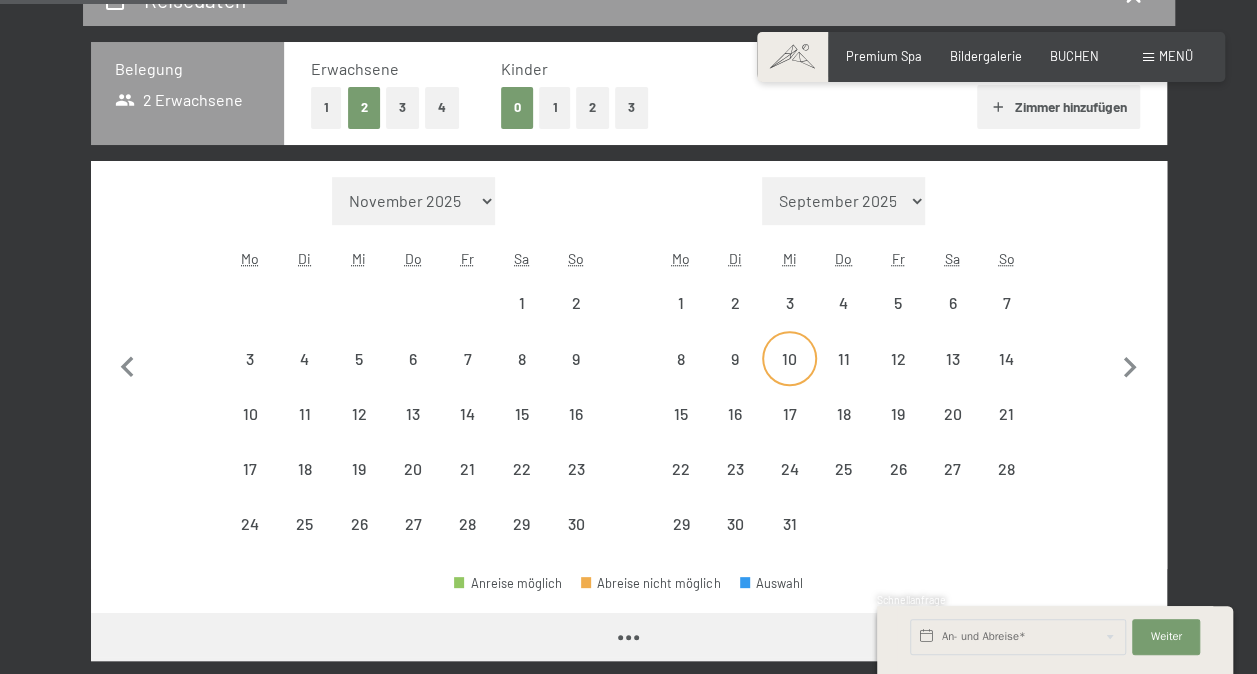 select on "2025-12-01" 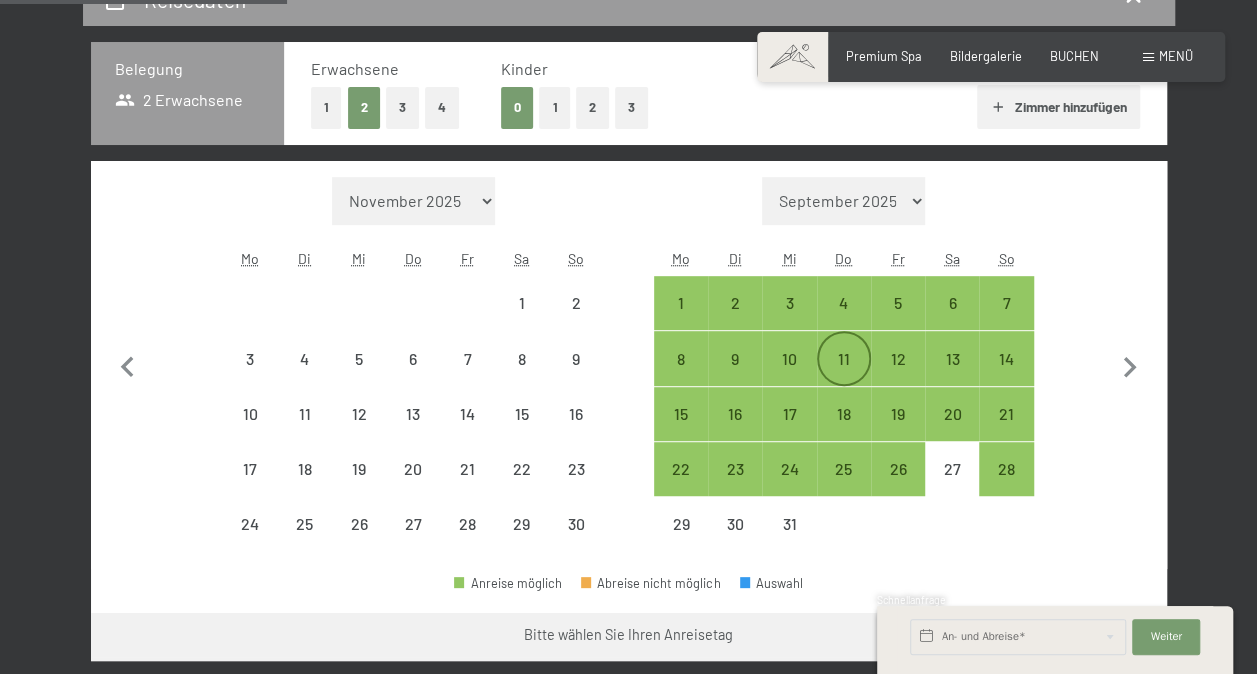 select on "2025-11-01" 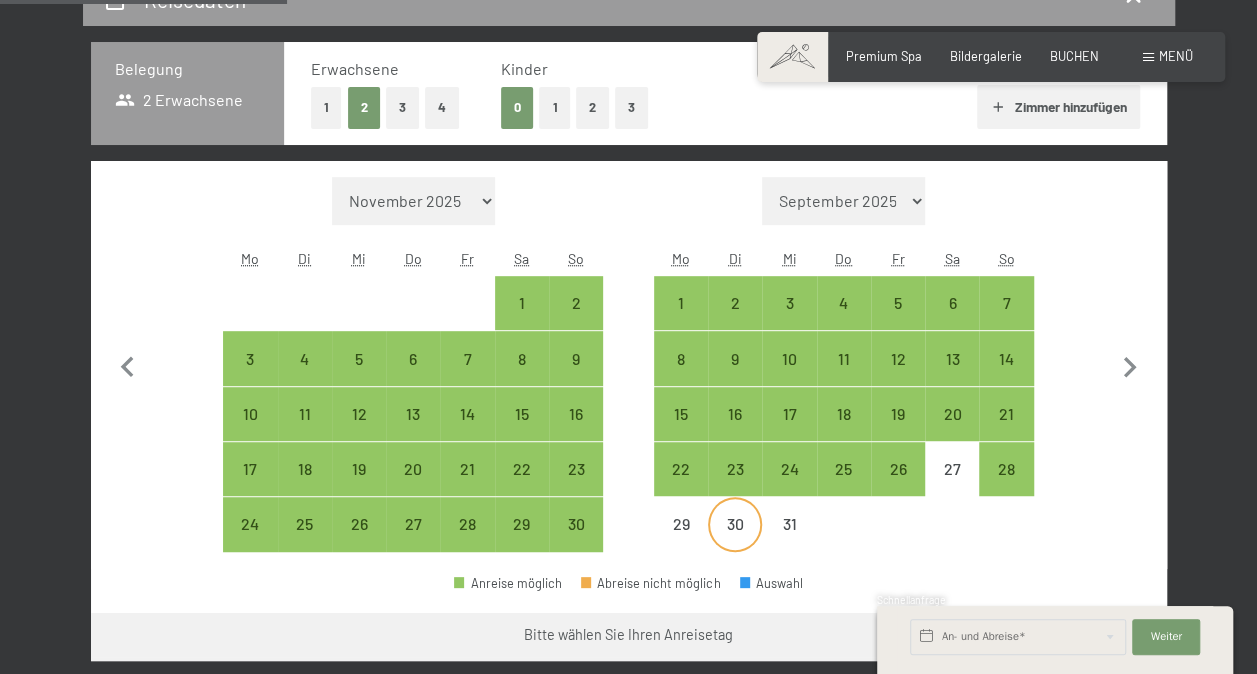 click on "30" at bounding box center (735, 541) 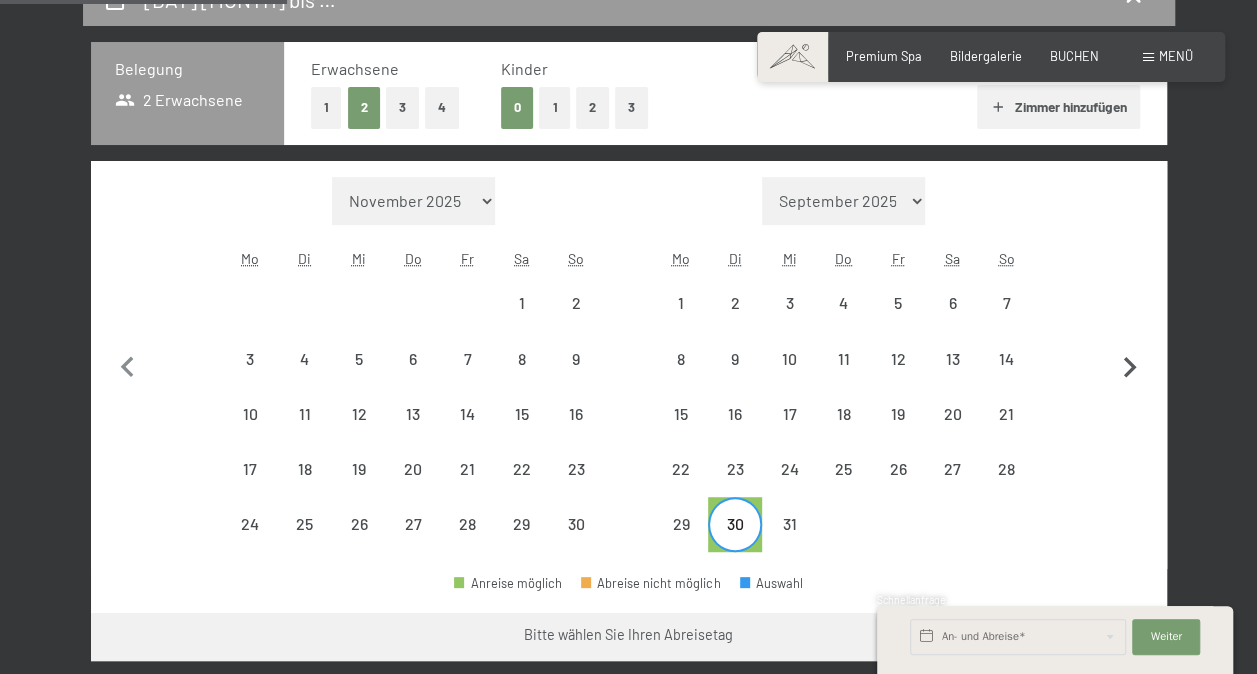 click 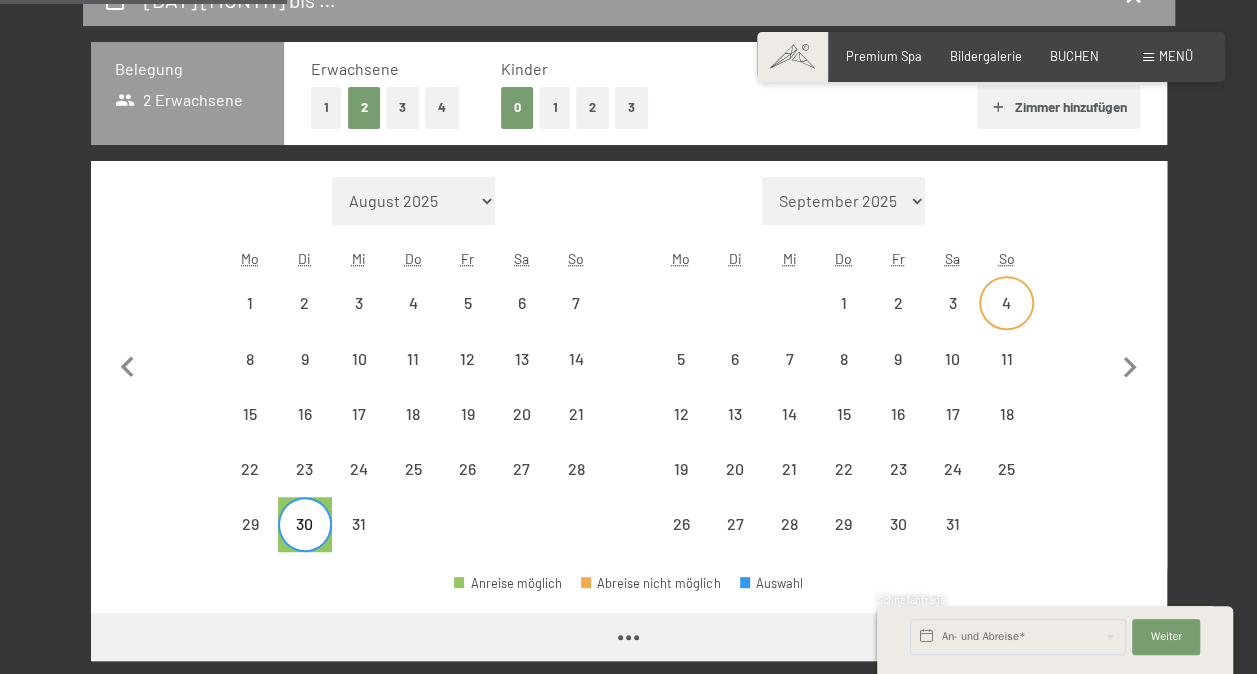 click on "4" at bounding box center [1006, 303] 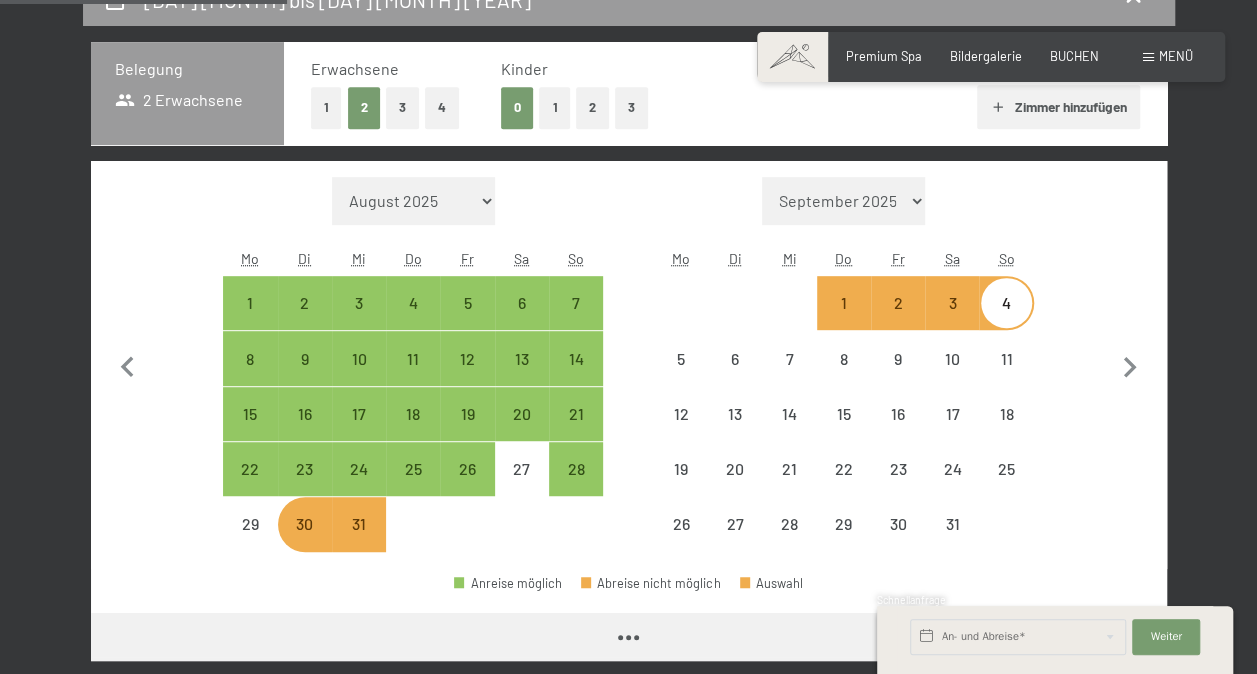 select on "2025-12-01" 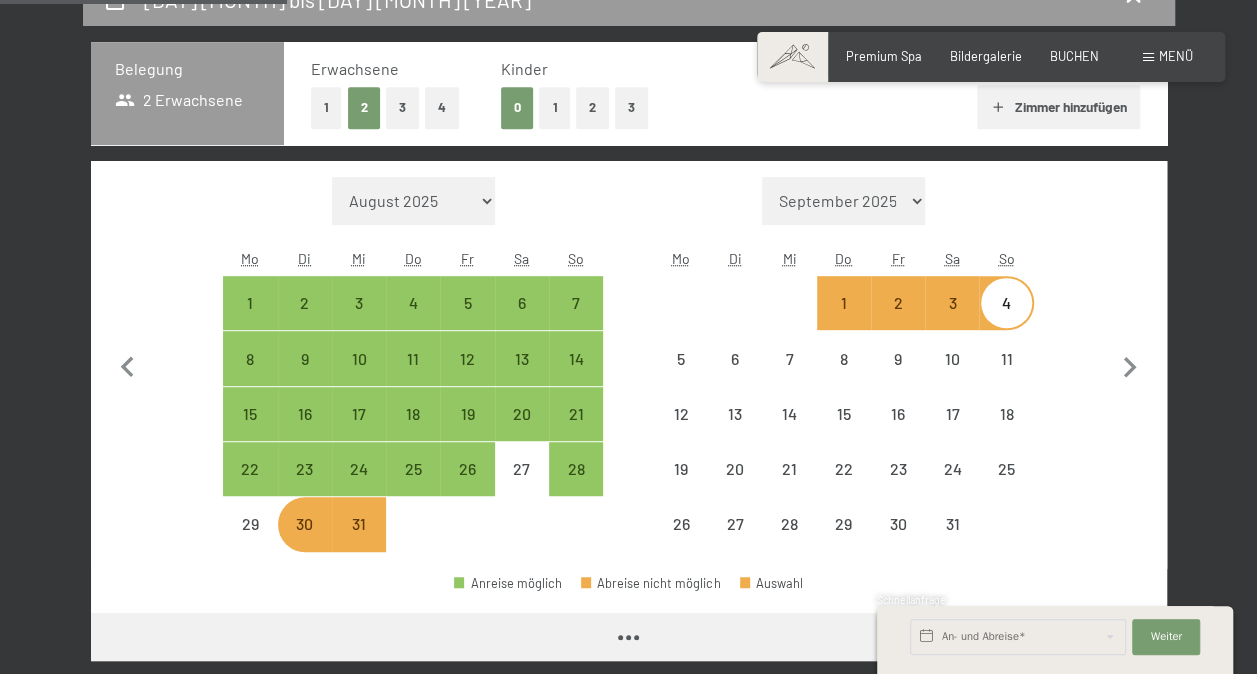 select on "2026-01-01" 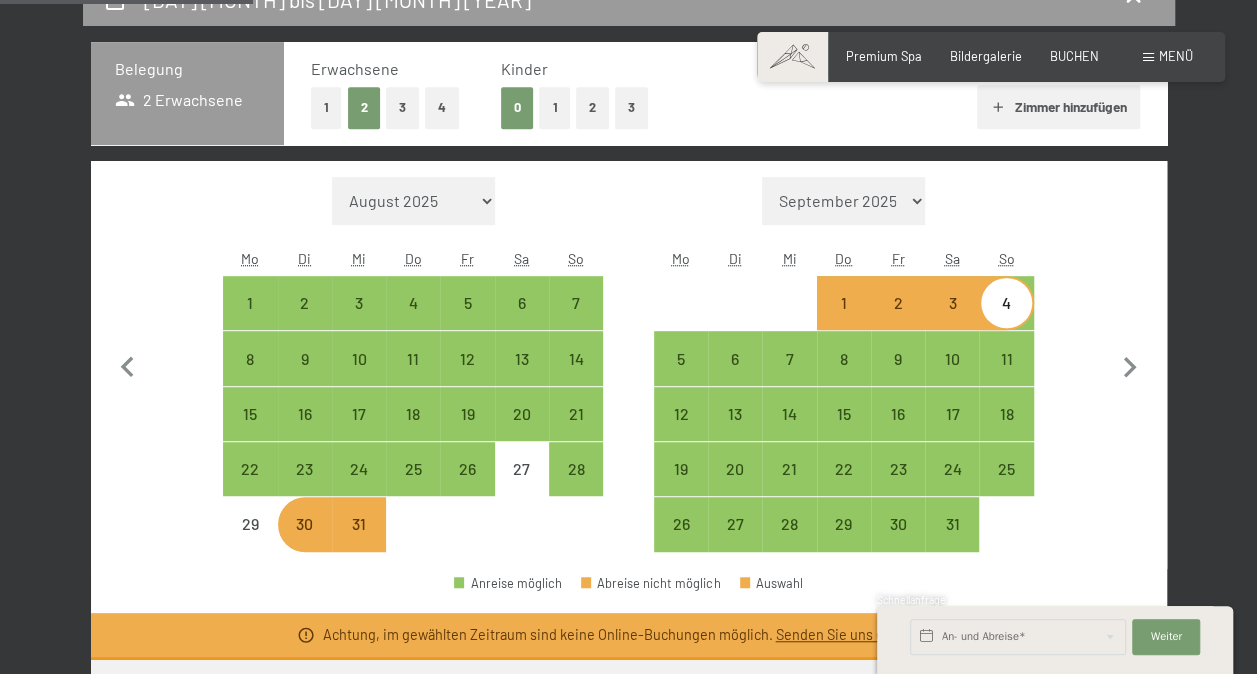 scroll, scrollTop: 655, scrollLeft: 0, axis: vertical 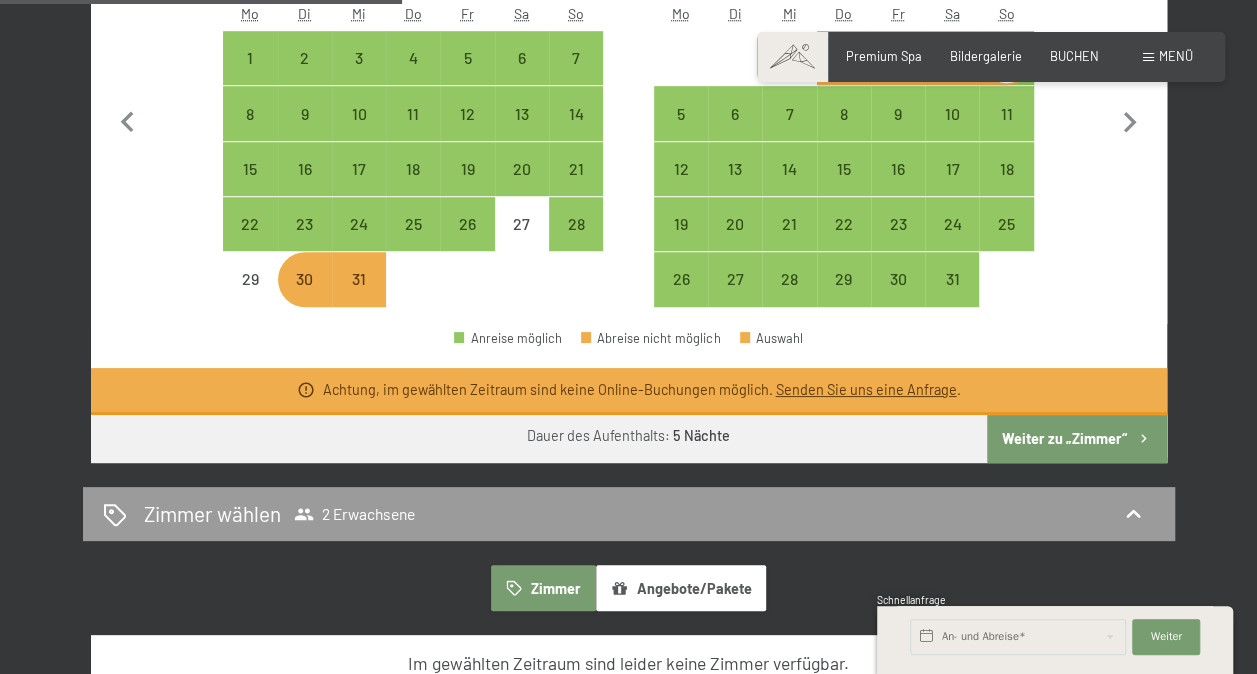 click on "Senden Sie uns eine Anfrage" at bounding box center (865, 389) 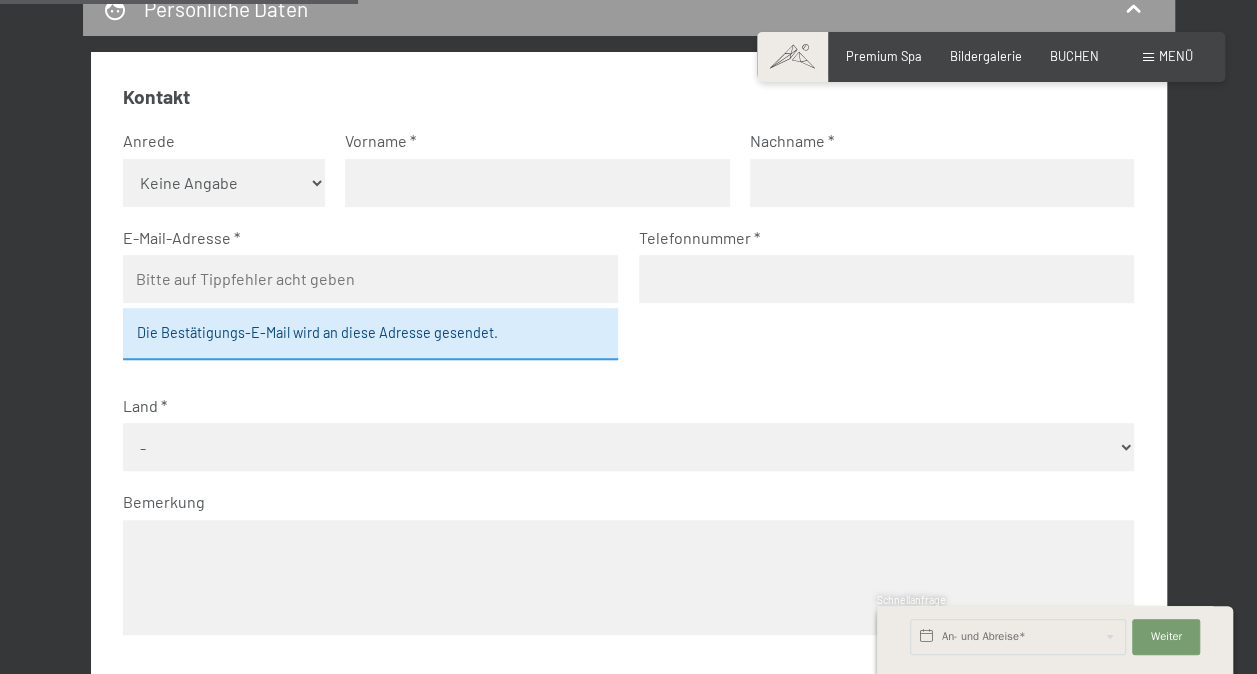 scroll, scrollTop: 559, scrollLeft: 0, axis: vertical 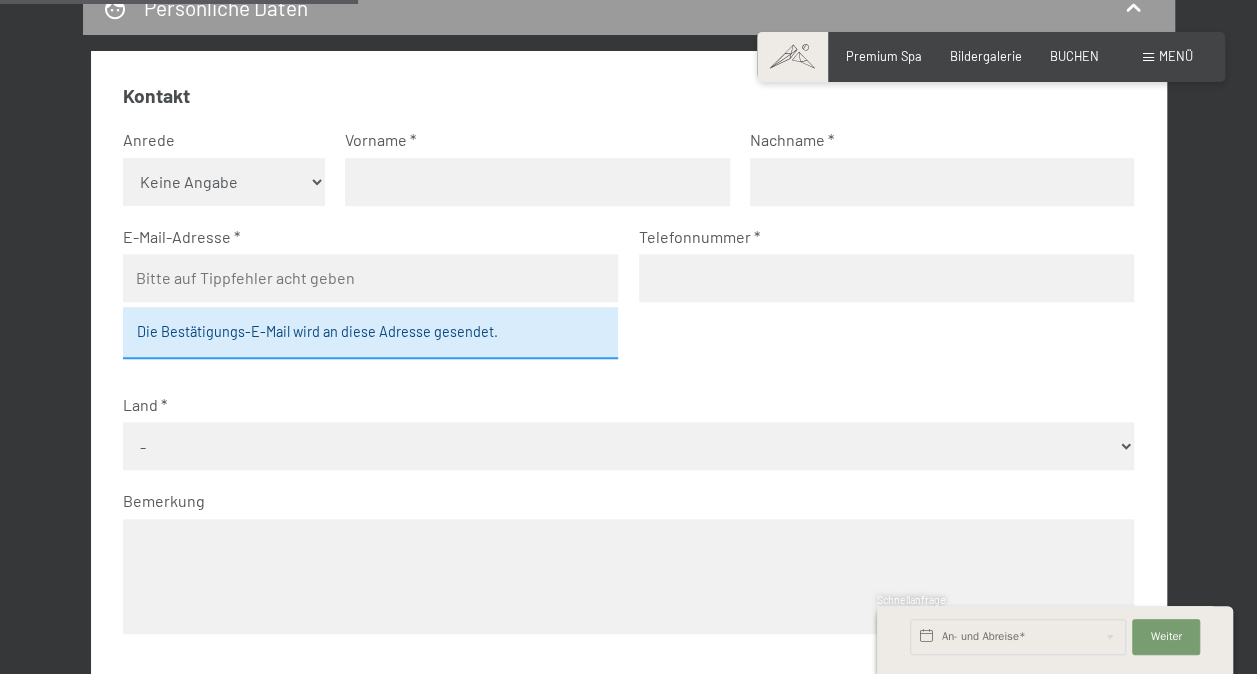 click at bounding box center (537, 182) 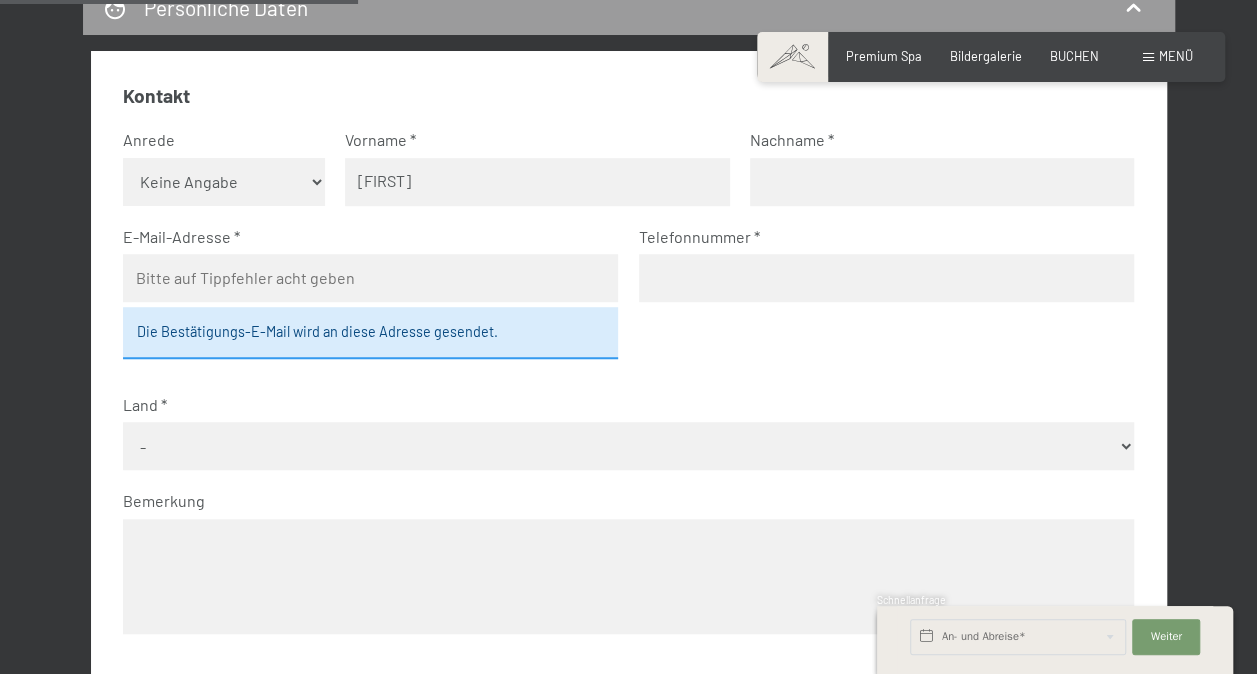 type on "Müller" 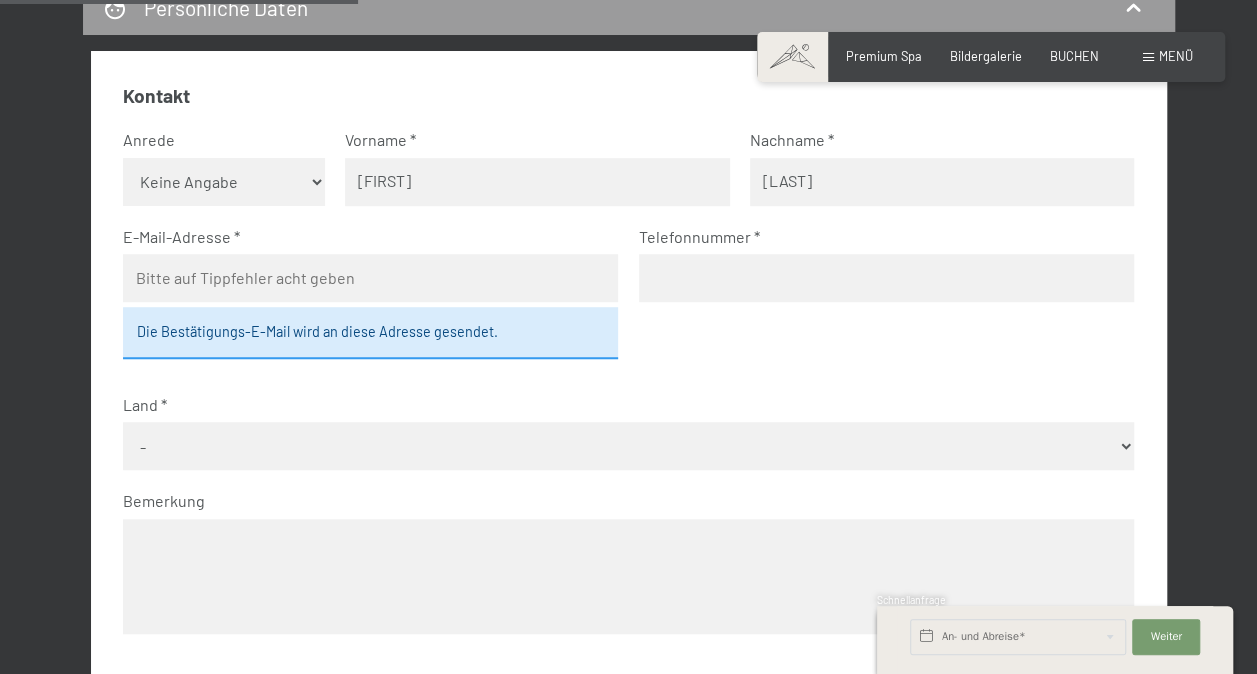 type on "hmueller1712@gmail.com" 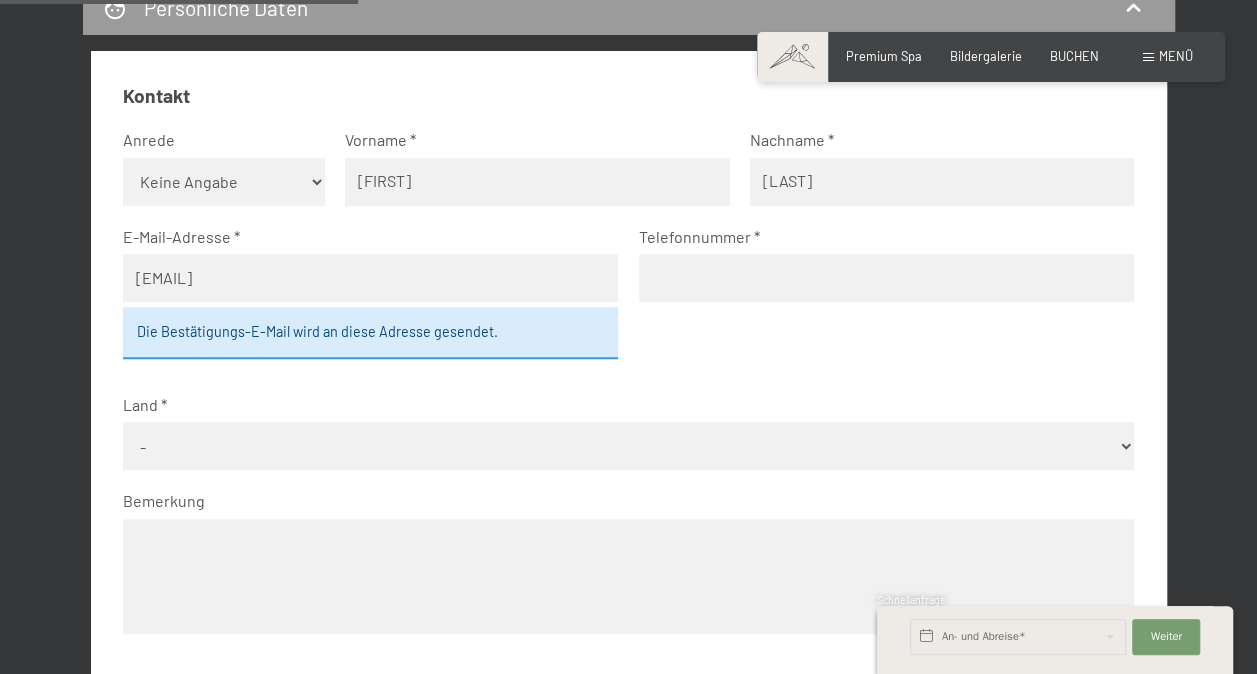 type on "015222480329" 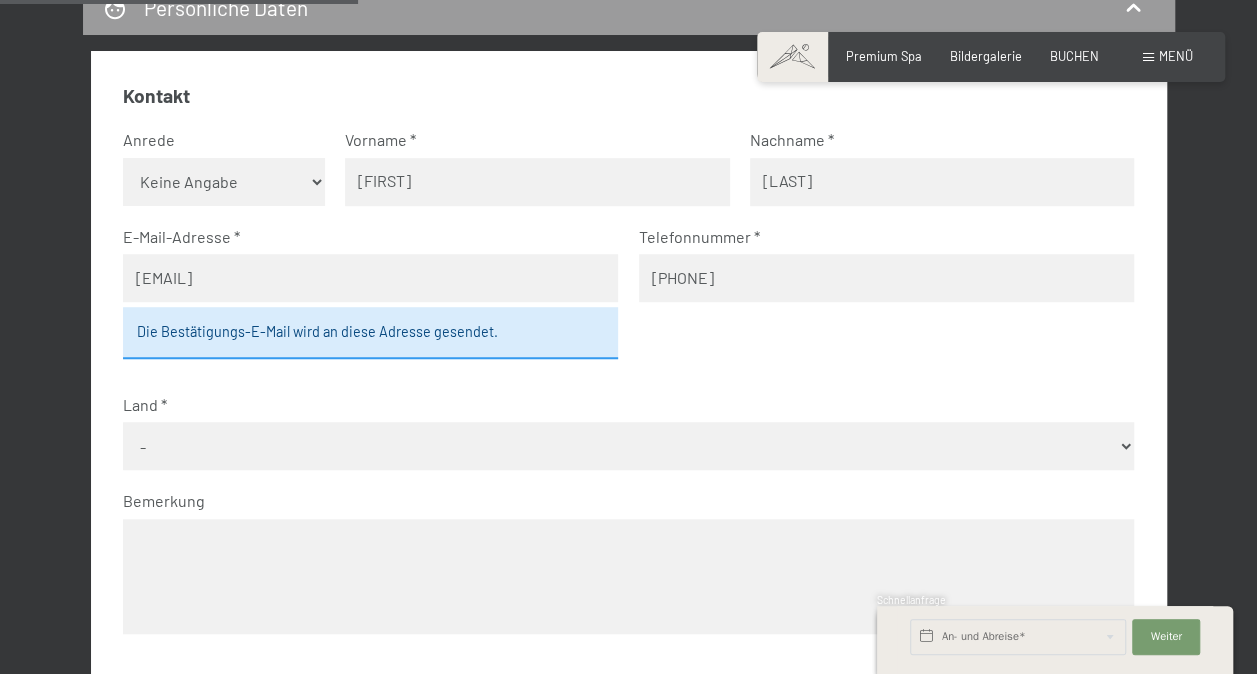 select on "DEU" 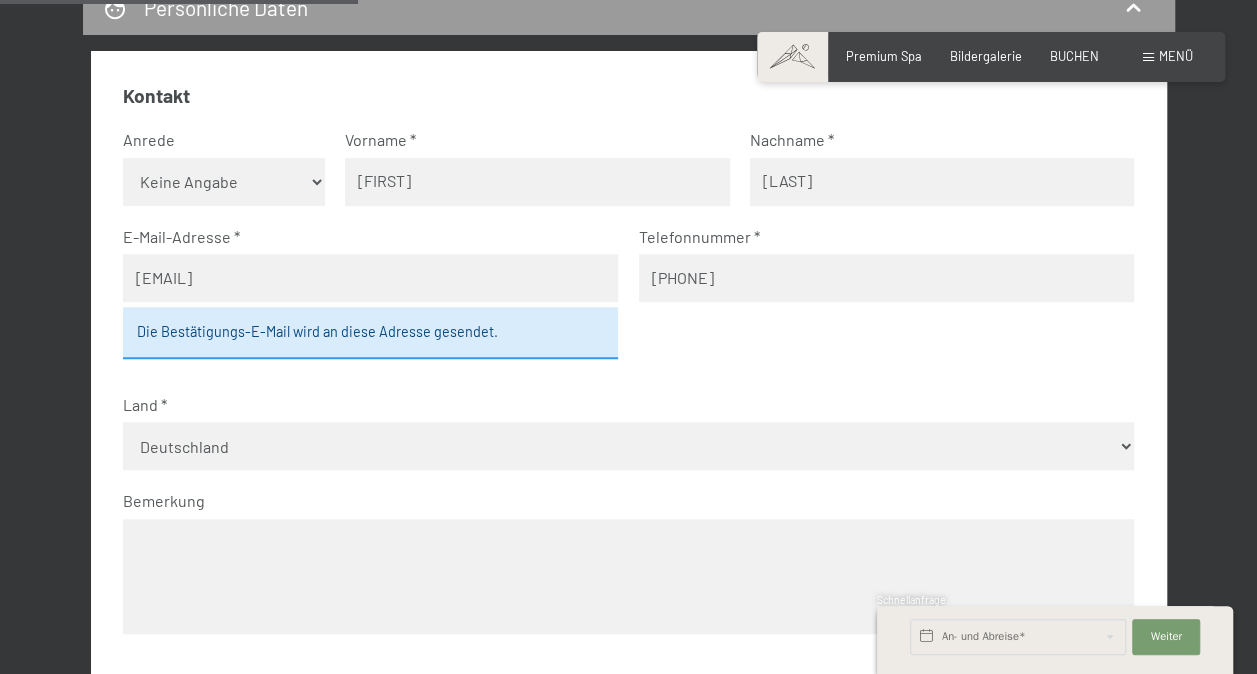 click on "015222480329" at bounding box center [887, 278] 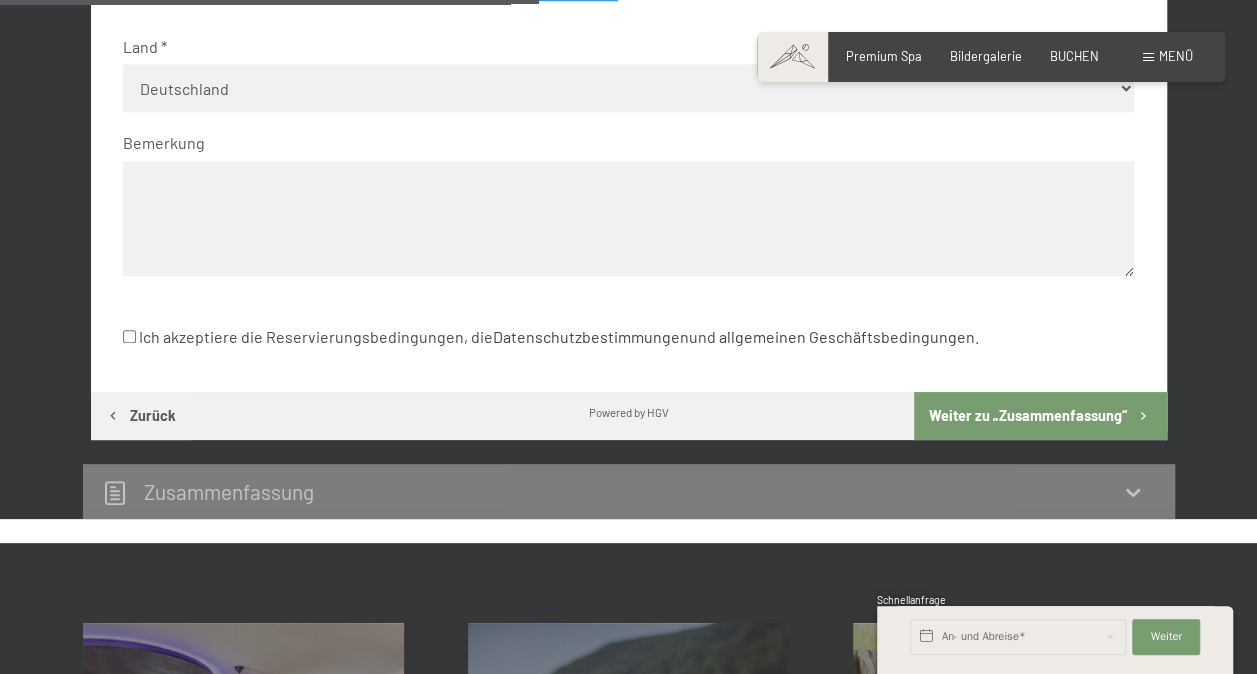 scroll, scrollTop: 953, scrollLeft: 0, axis: vertical 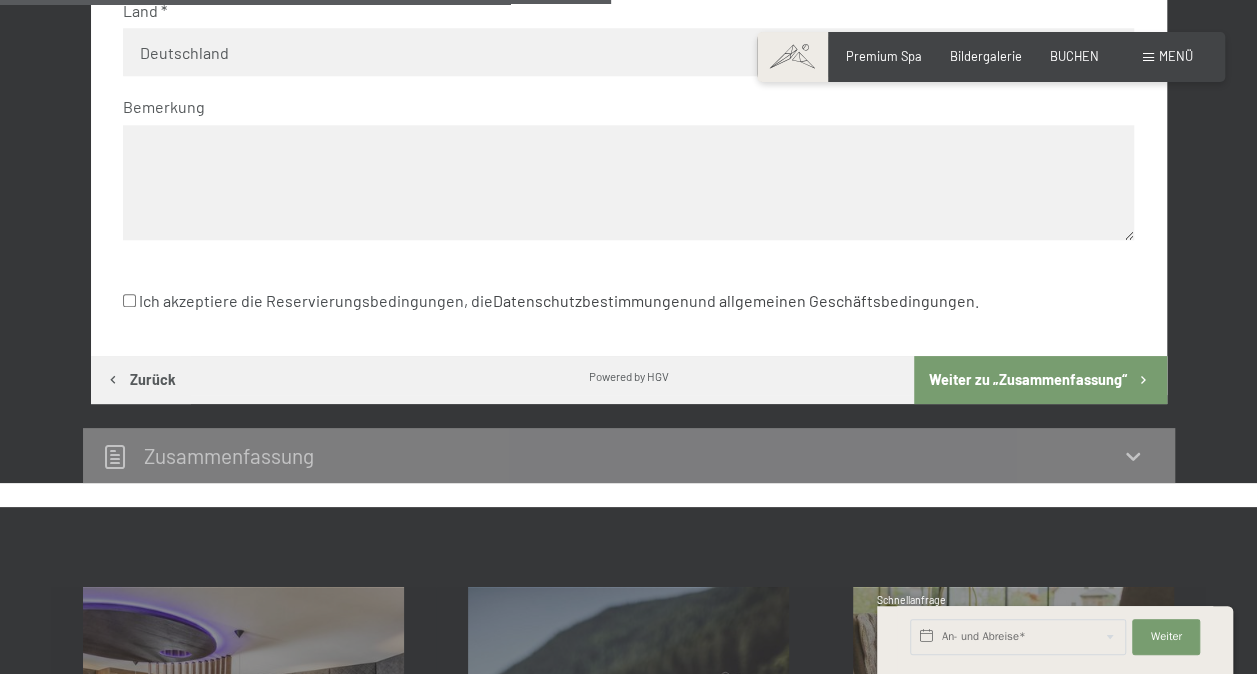click on "Ich akzeptiere die Reservierungsbedingungen, die  Datenschutzbestimmungen  und   allgemeinen Geschäftsbedingungen ." at bounding box center [551, 301] 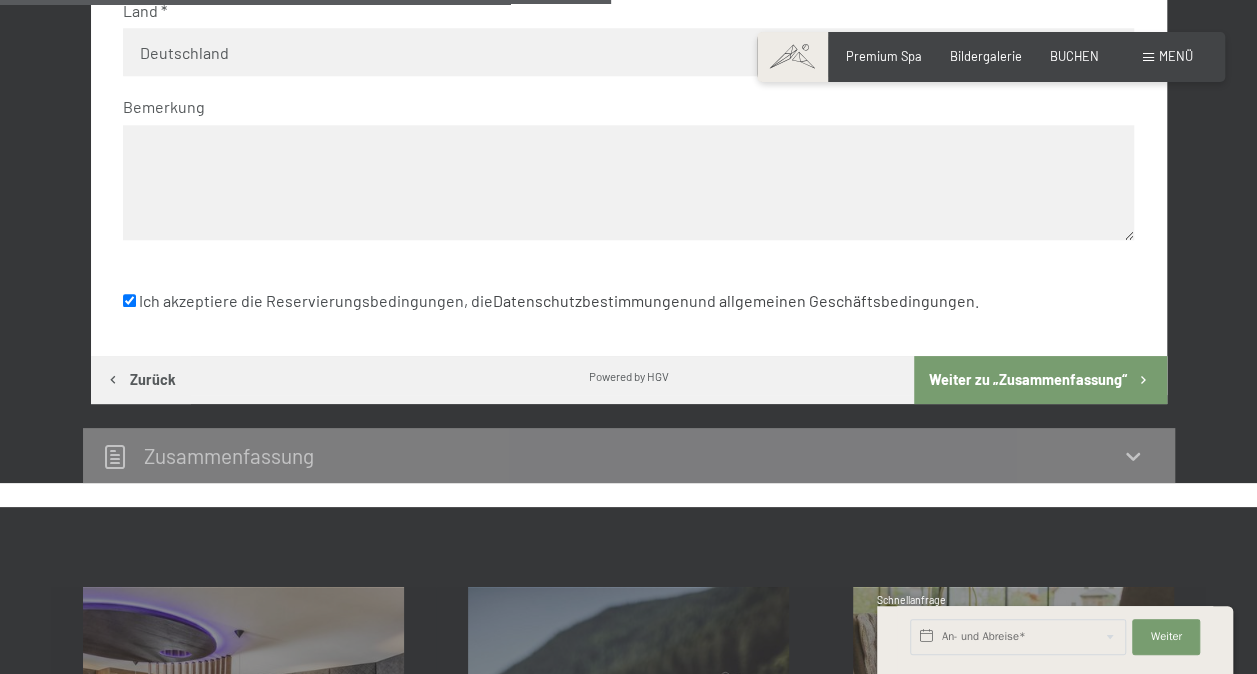 checkbox on "true" 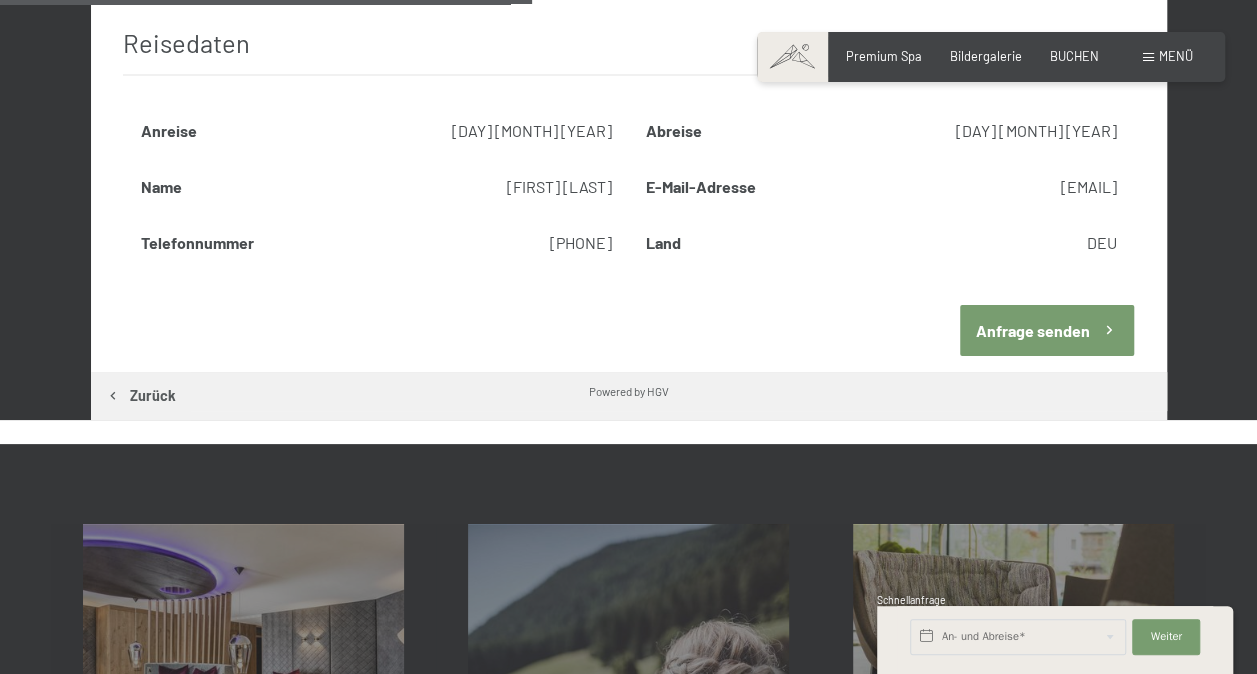 scroll, scrollTop: 694, scrollLeft: 0, axis: vertical 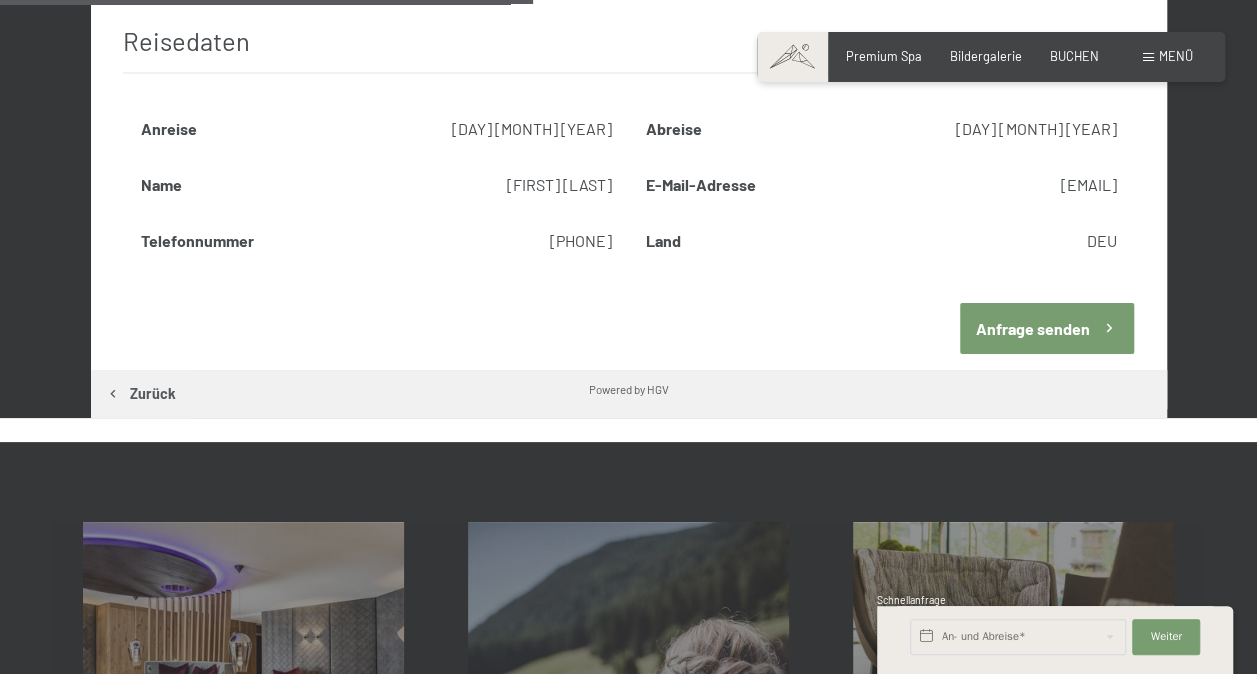 click on "Anfrage senden" at bounding box center (1047, 328) 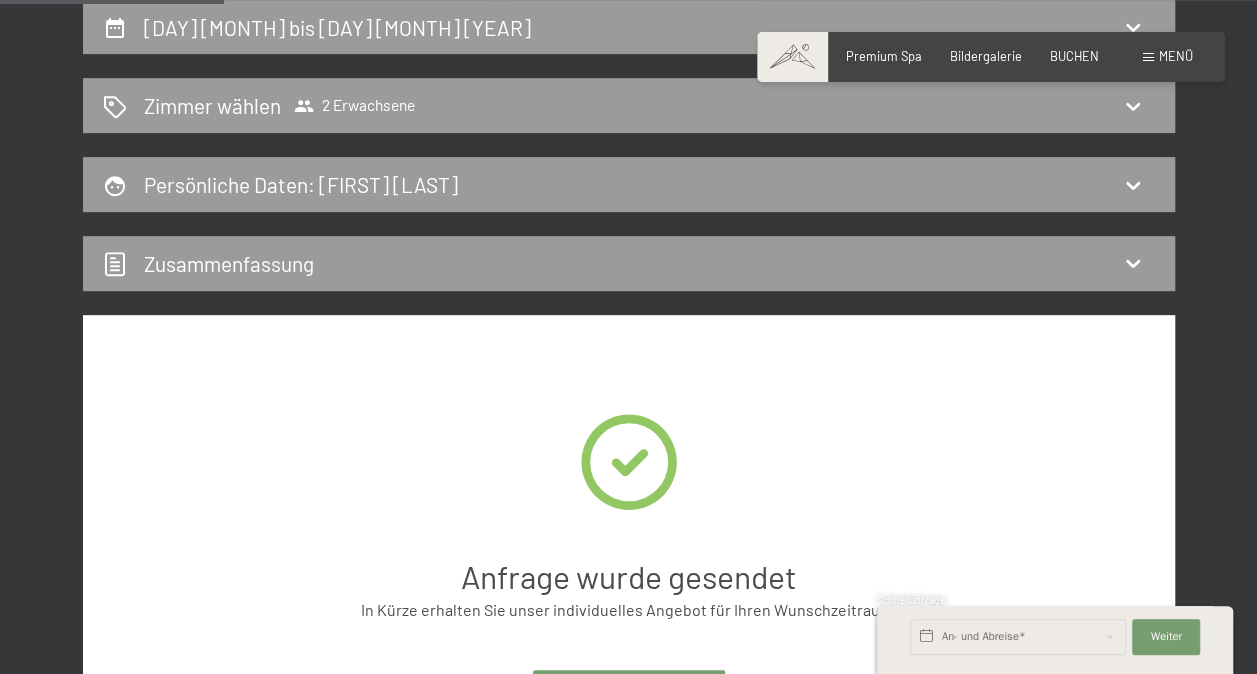 scroll, scrollTop: 0, scrollLeft: 0, axis: both 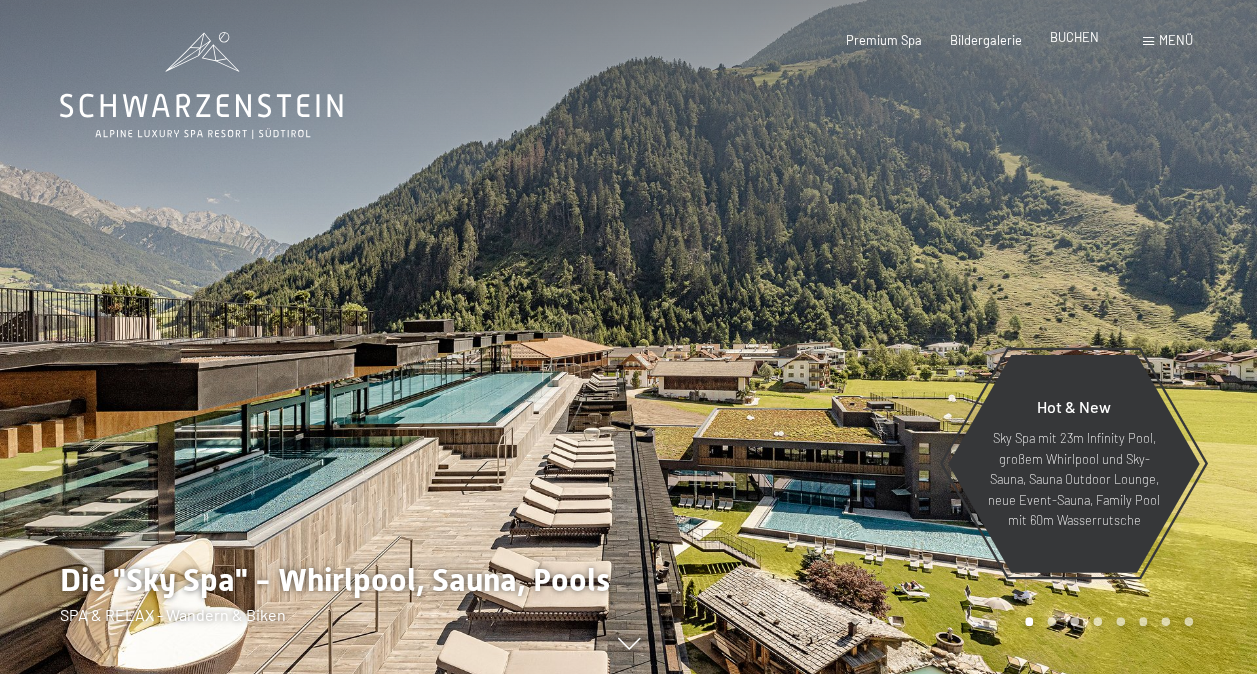 click on "BUCHEN" at bounding box center (1074, 37) 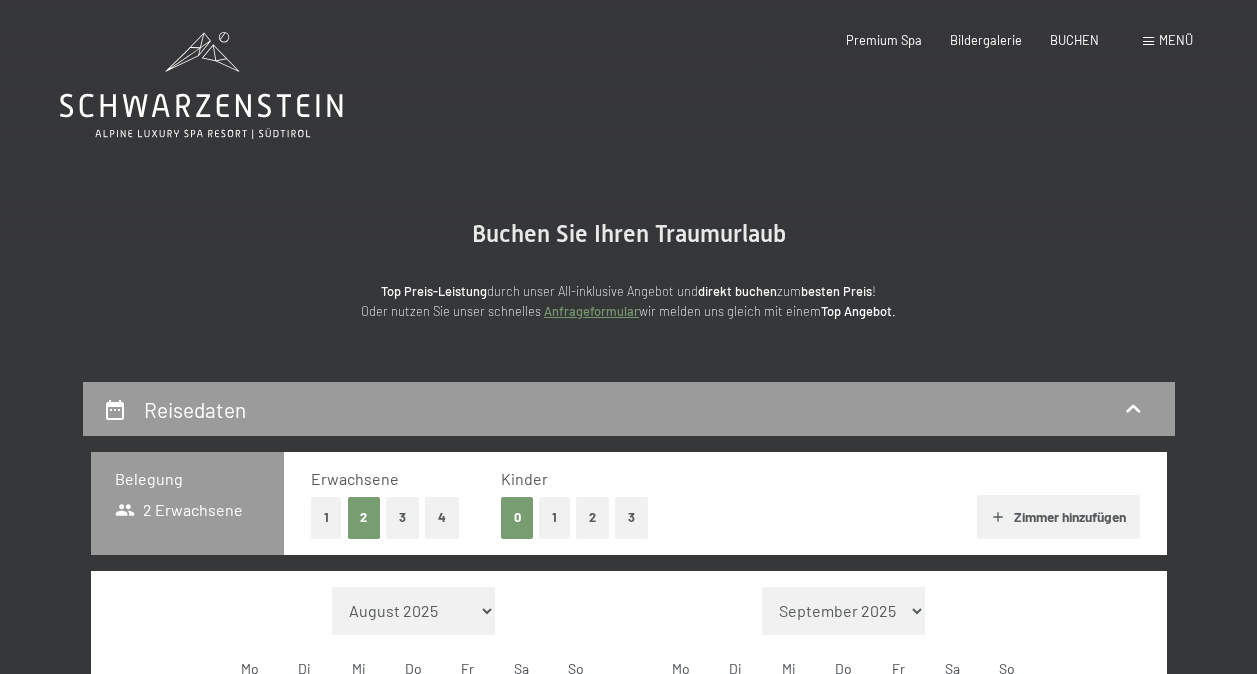 scroll, scrollTop: 0, scrollLeft: 0, axis: both 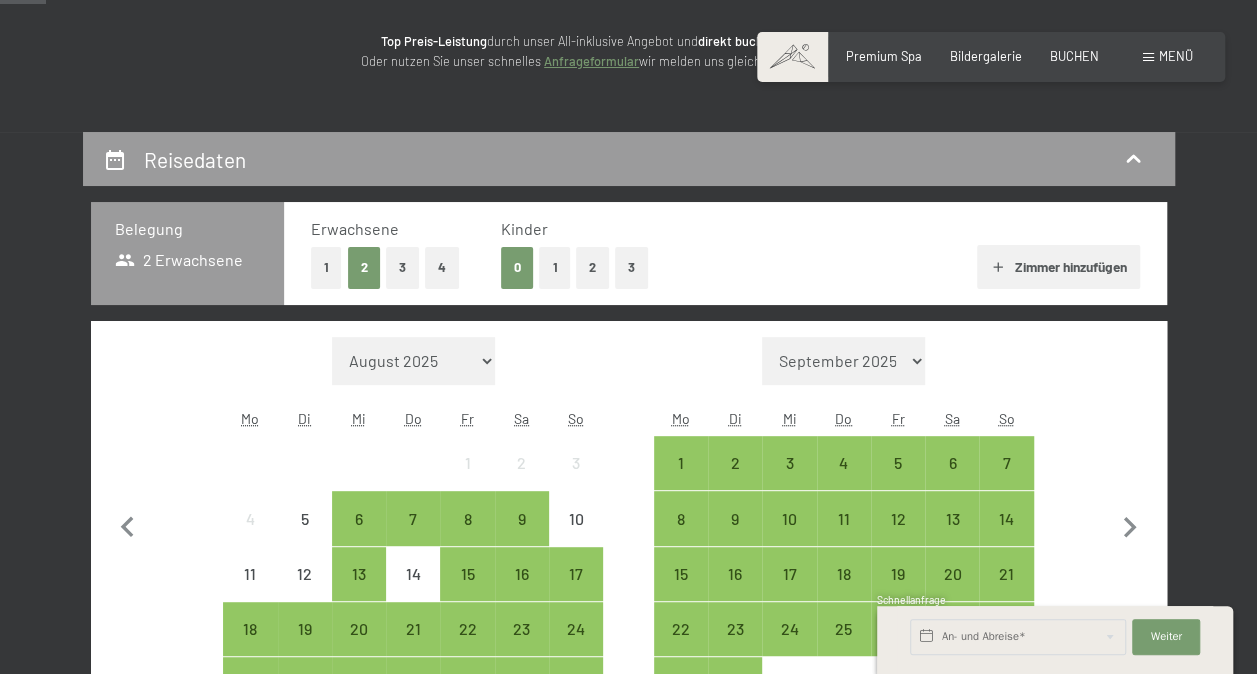 click on "September 2025 Oktober 2025 November 2025 Dezember 2025 Januar 2026 Februar 2026 März 2026 April 2026 Mai 2026 Juni 2026 Juli 2026 August 2026 September 2026 Oktober 2026 November 2026 Dezember 2026 Januar 2027 Februar 2027 März 2027 April 2027 Mai 2027 Juni 2027 Juli 2027 August 2027 September 2027" at bounding box center [843, 361] 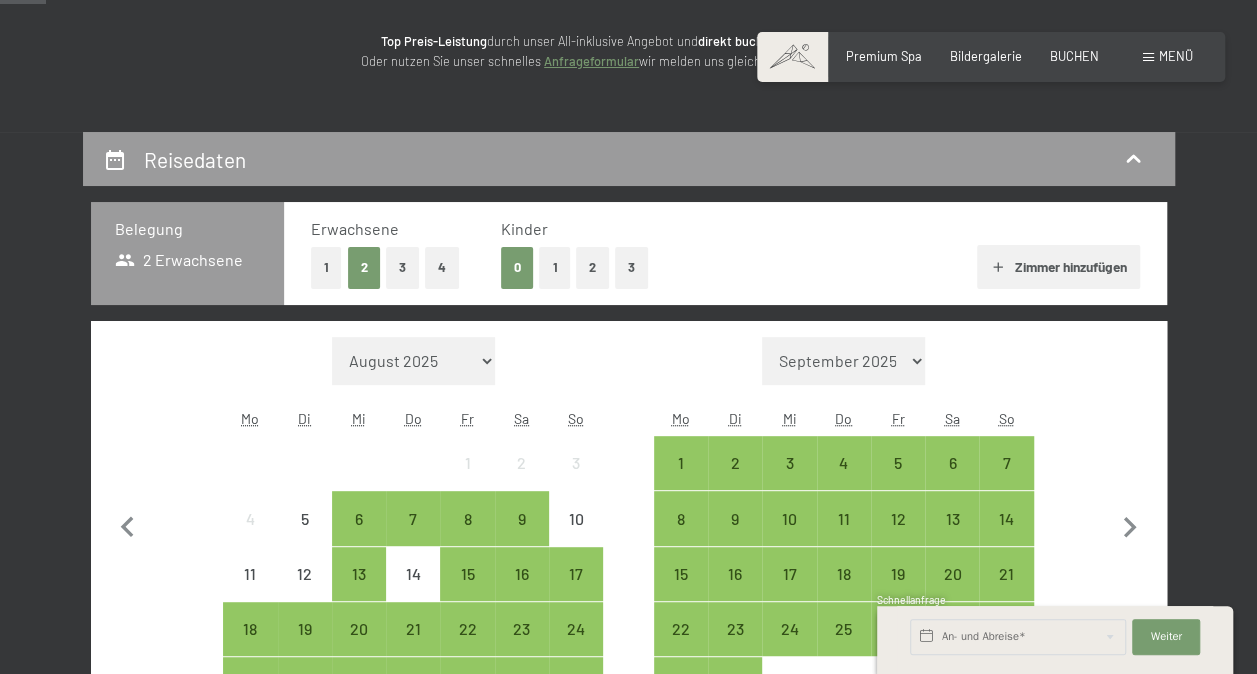 select on "2025-11-01" 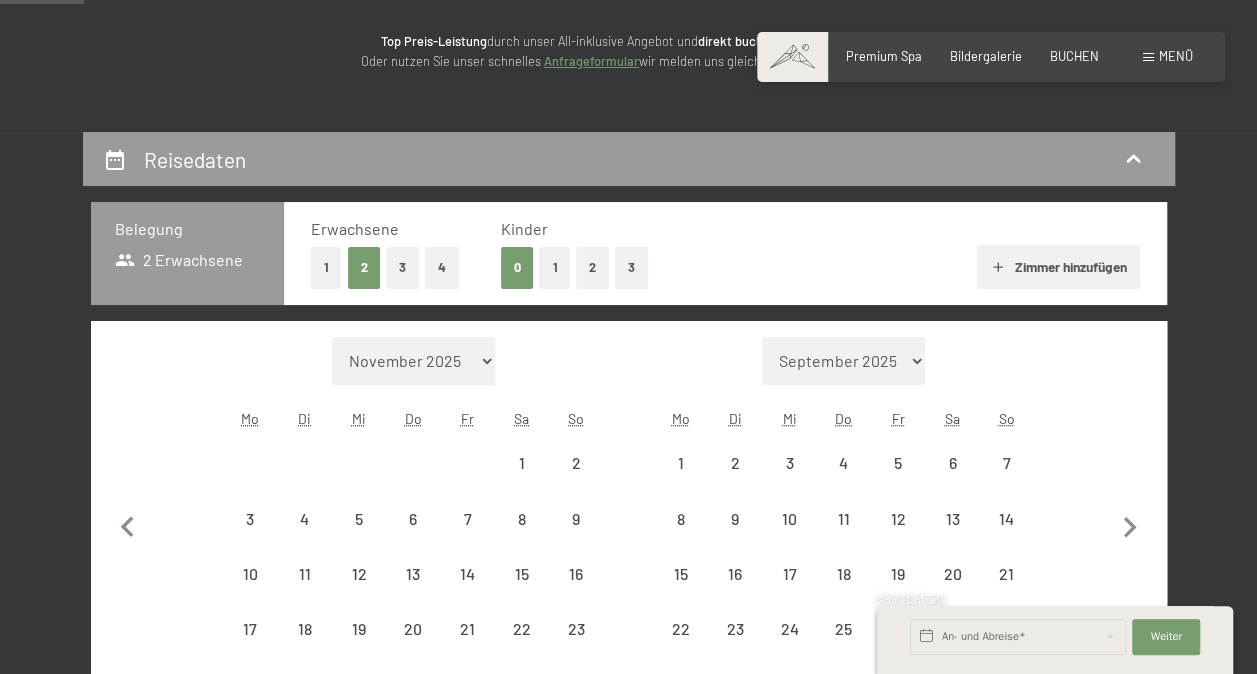 scroll, scrollTop: 494, scrollLeft: 0, axis: vertical 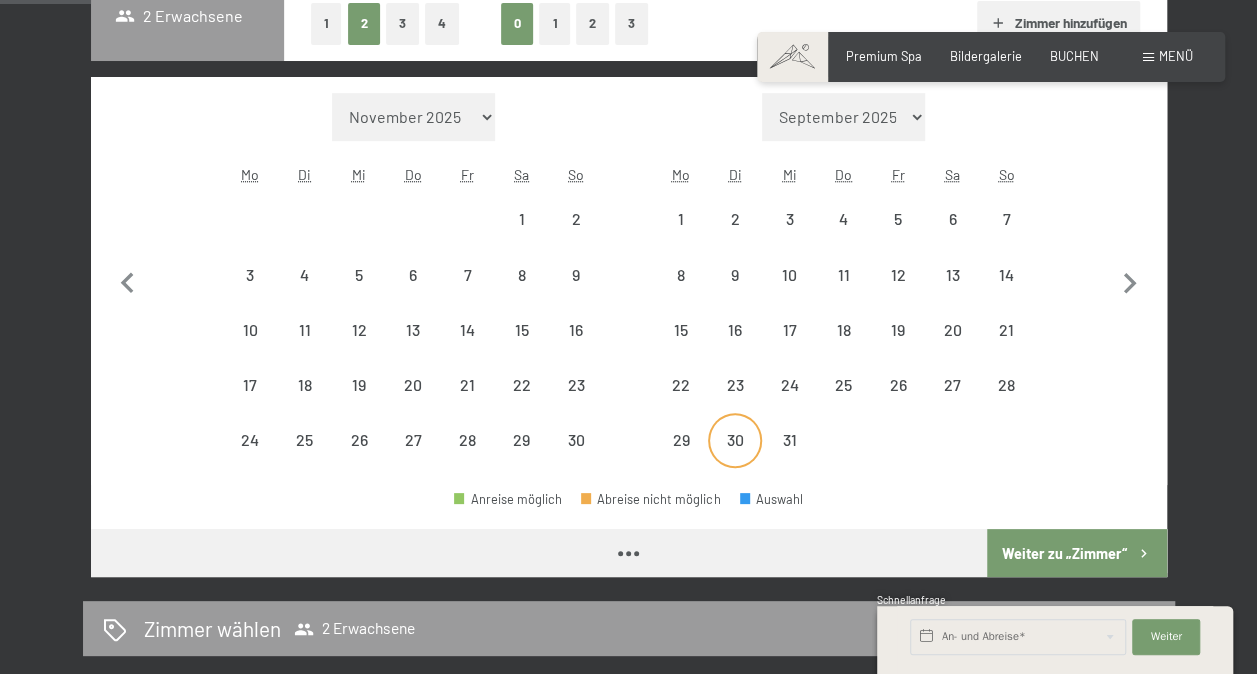 select on "2025-11-01" 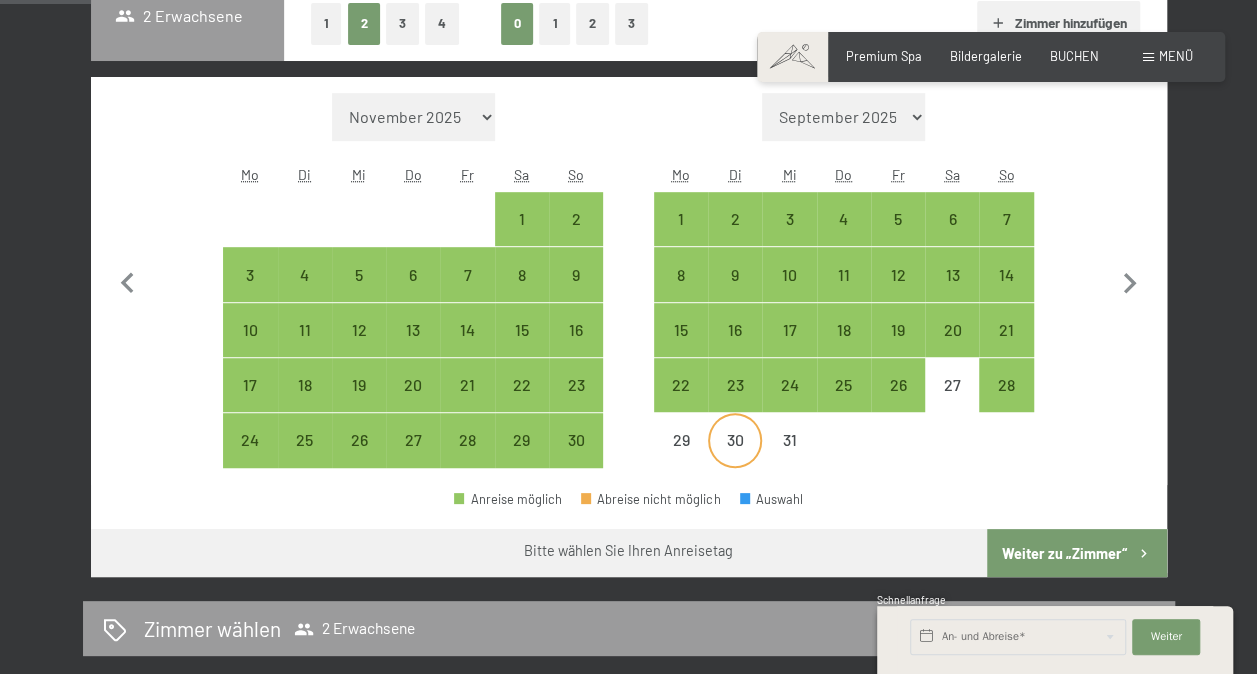 click on "30" at bounding box center [735, 457] 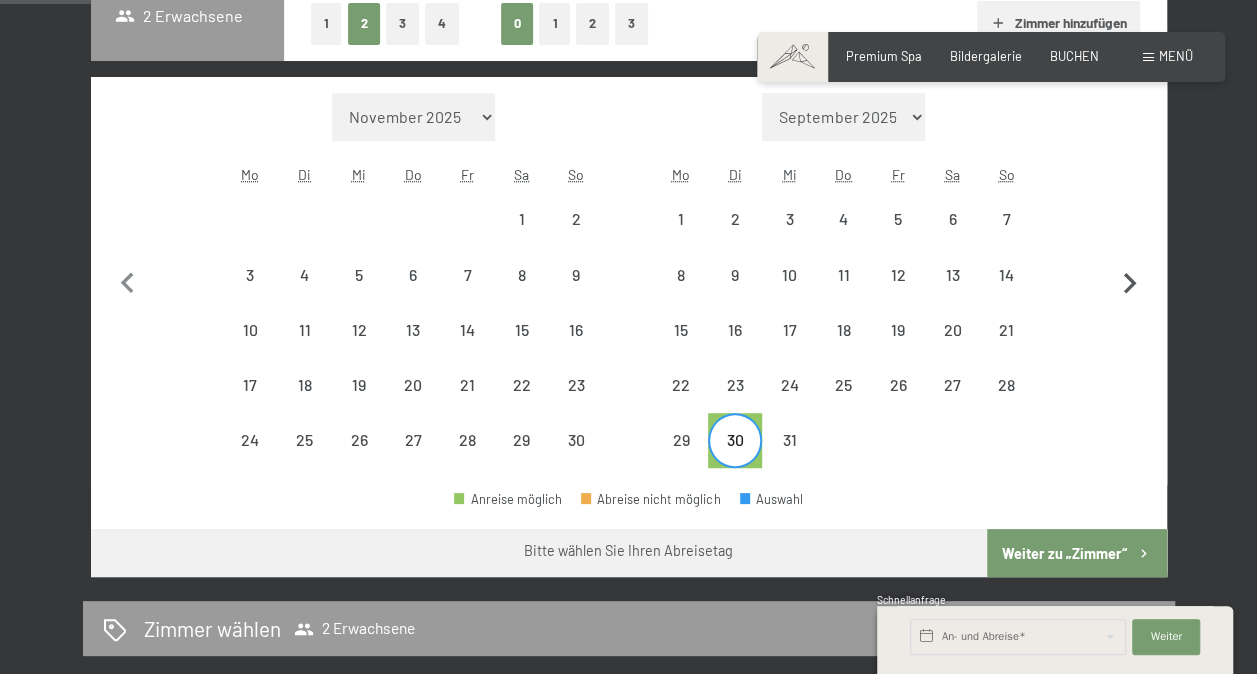 click 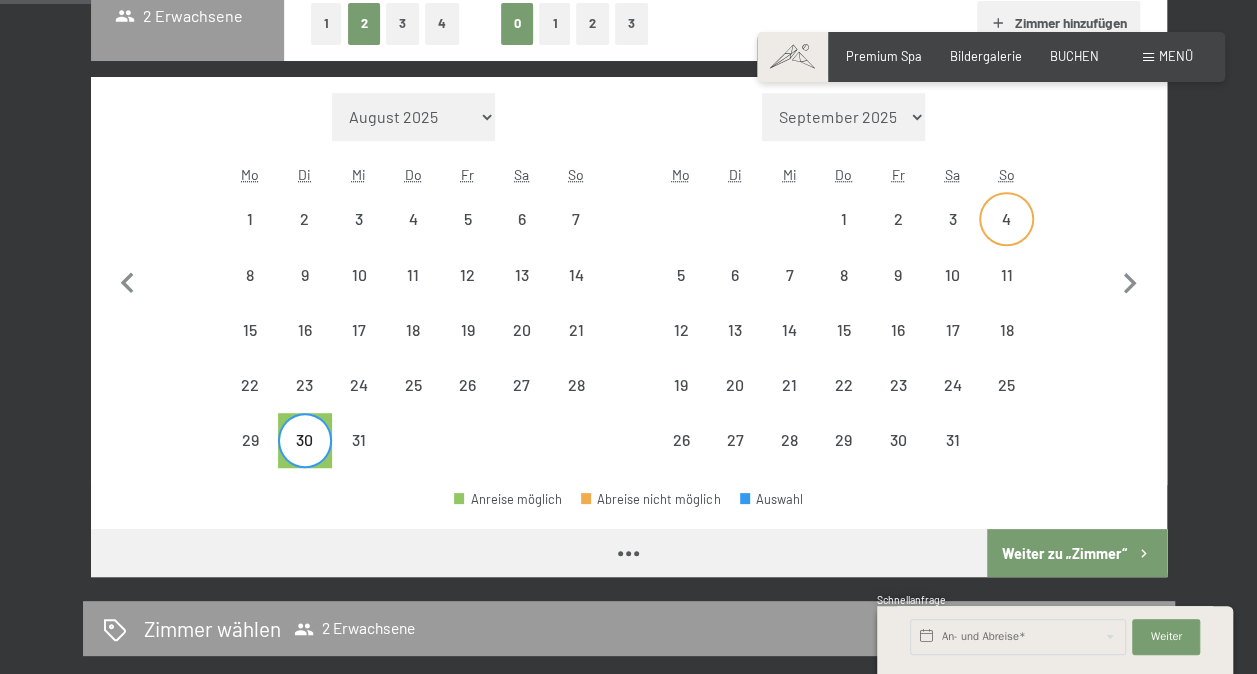 click on "4" at bounding box center [1006, 219] 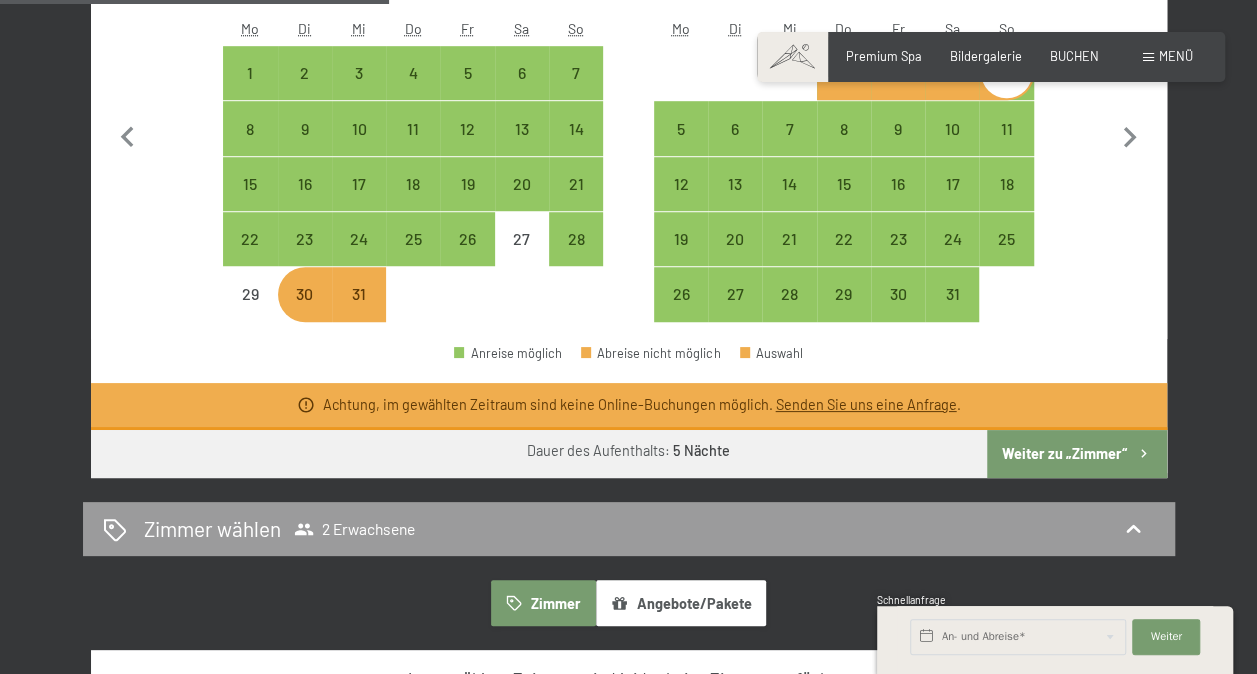 click on "Weiter zu „Zimmer“" at bounding box center (1076, 454) 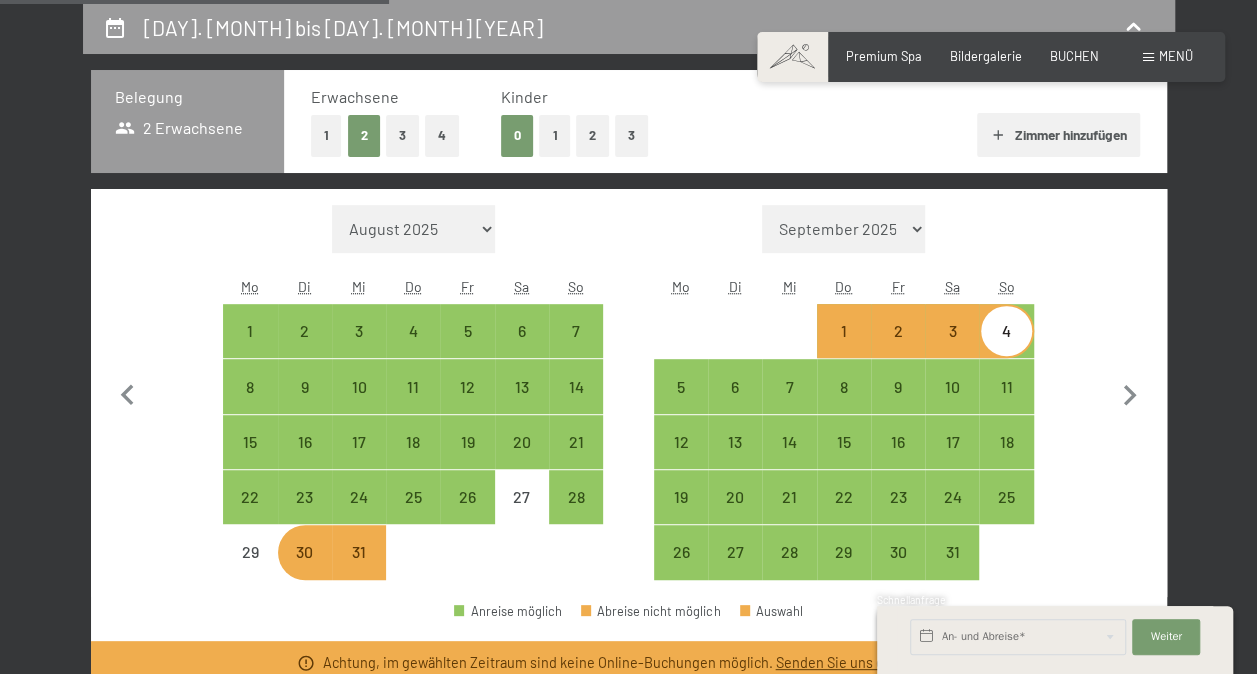 select on "2025-12-01" 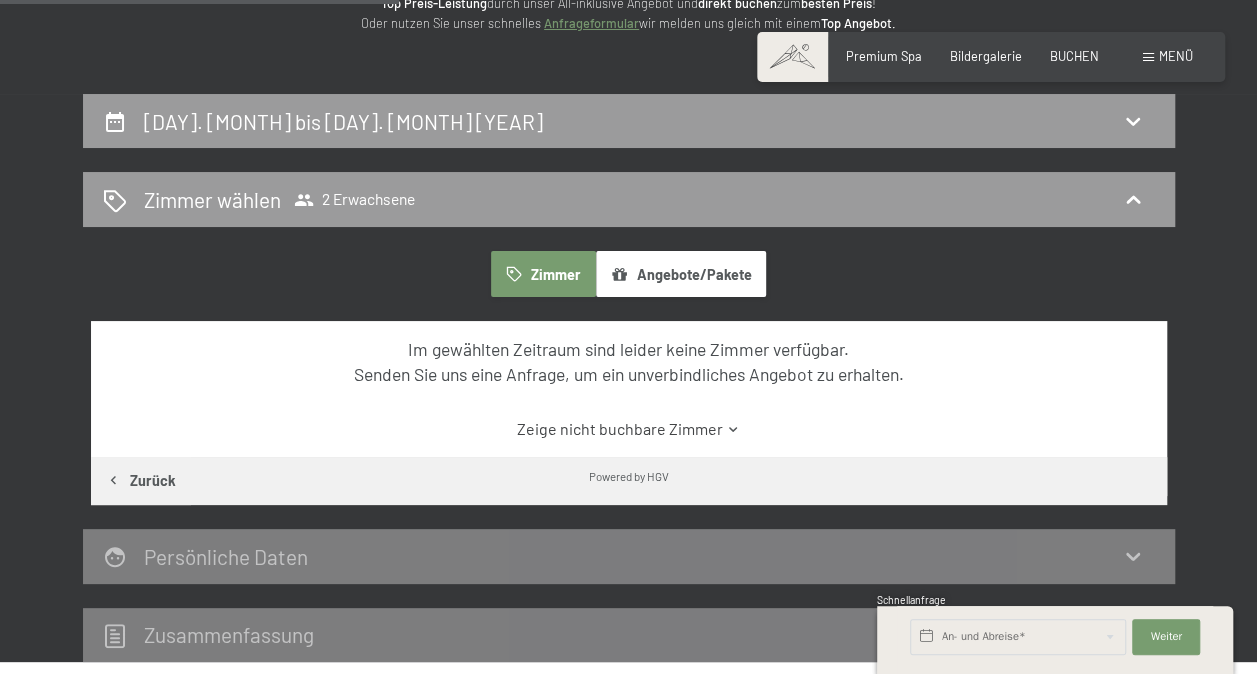 scroll, scrollTop: 476, scrollLeft: 0, axis: vertical 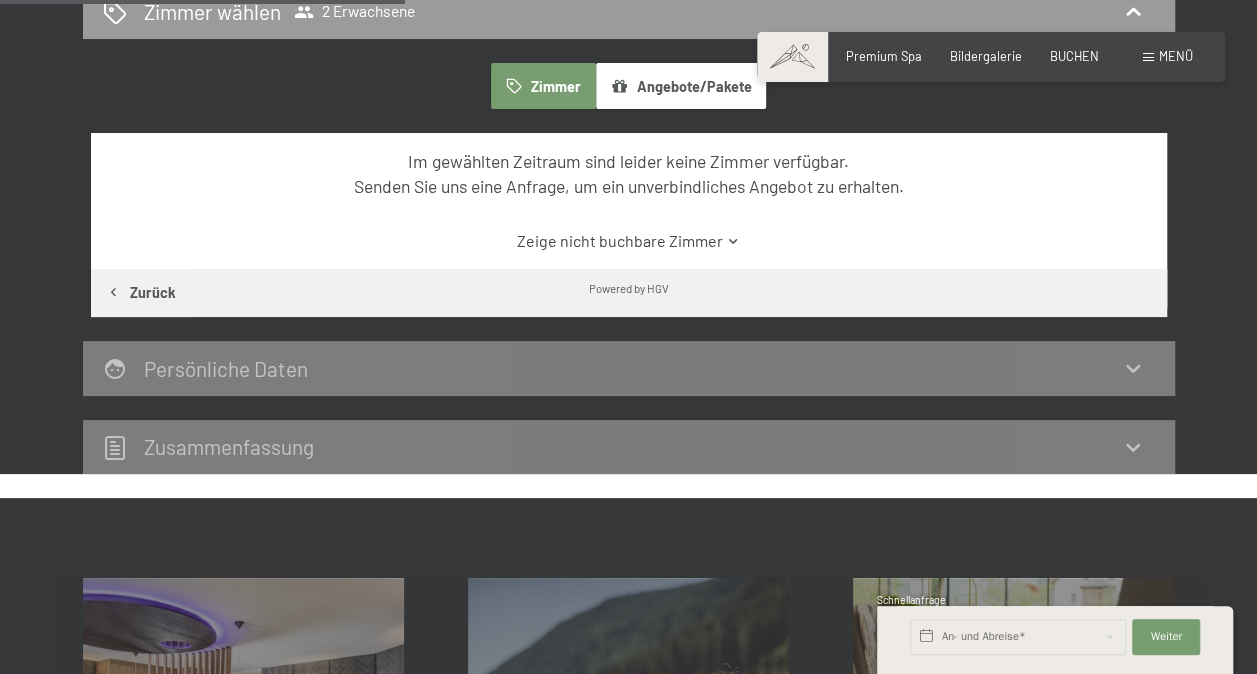 click on "Persönliche Daten" at bounding box center (629, 368) 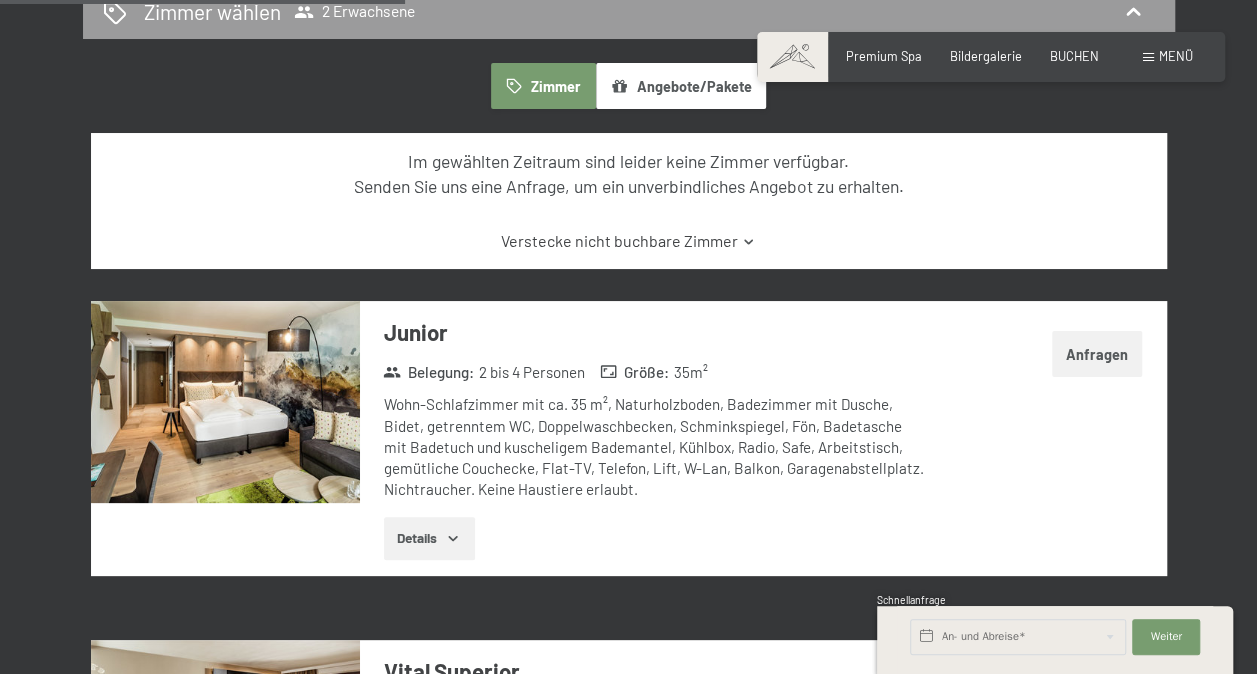 click on "Verstecke nicht buchbare Zimmer" at bounding box center (628, 241) 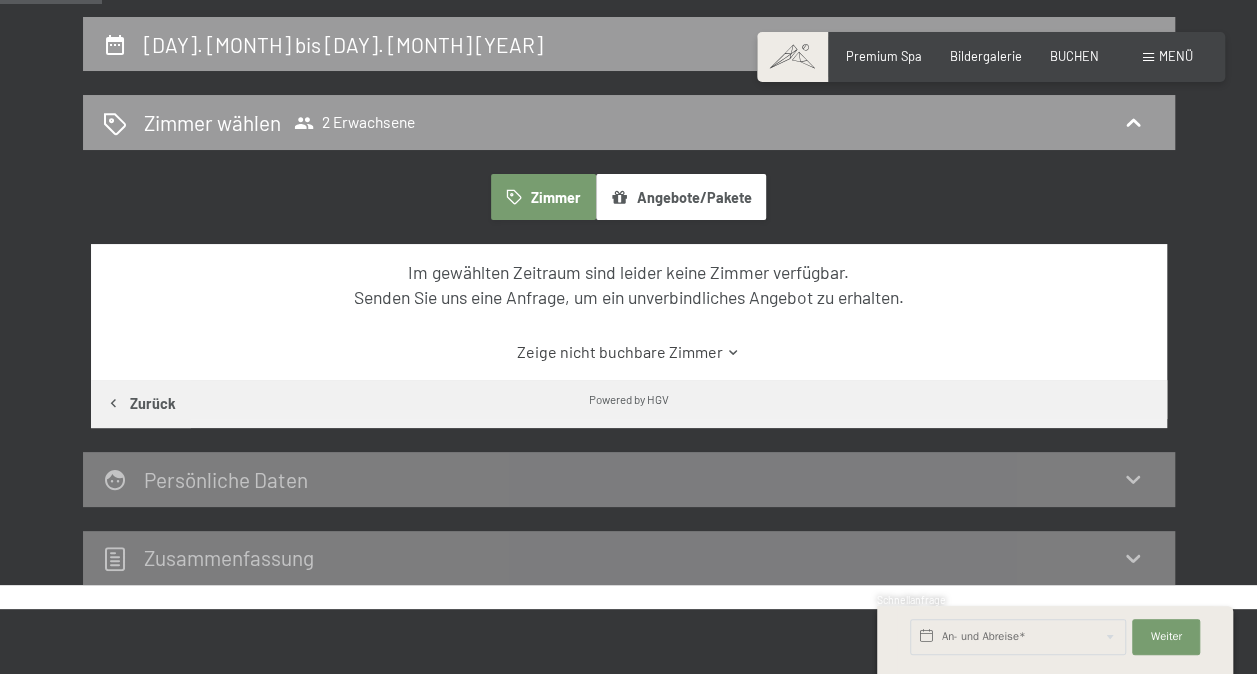 scroll, scrollTop: 0, scrollLeft: 0, axis: both 